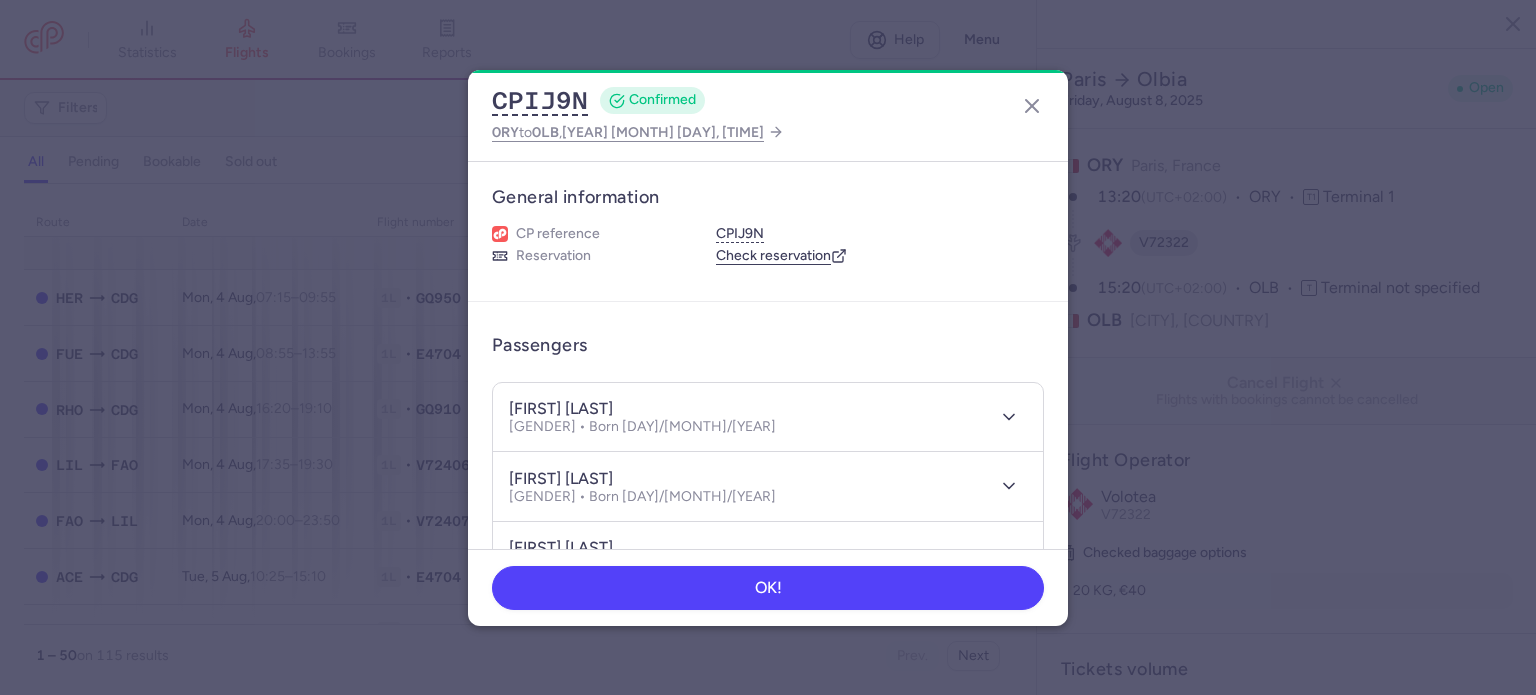 select on "days" 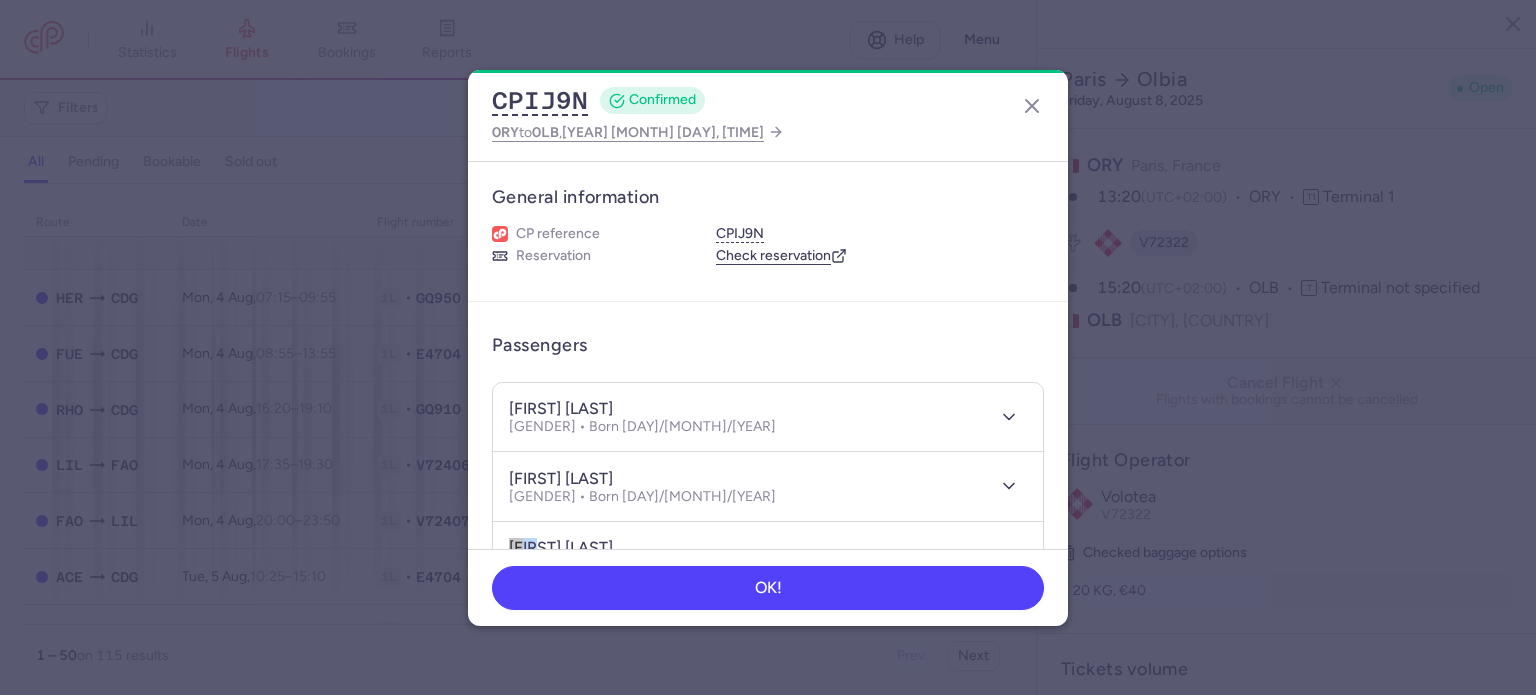scroll, scrollTop: 800, scrollLeft: 0, axis: vertical 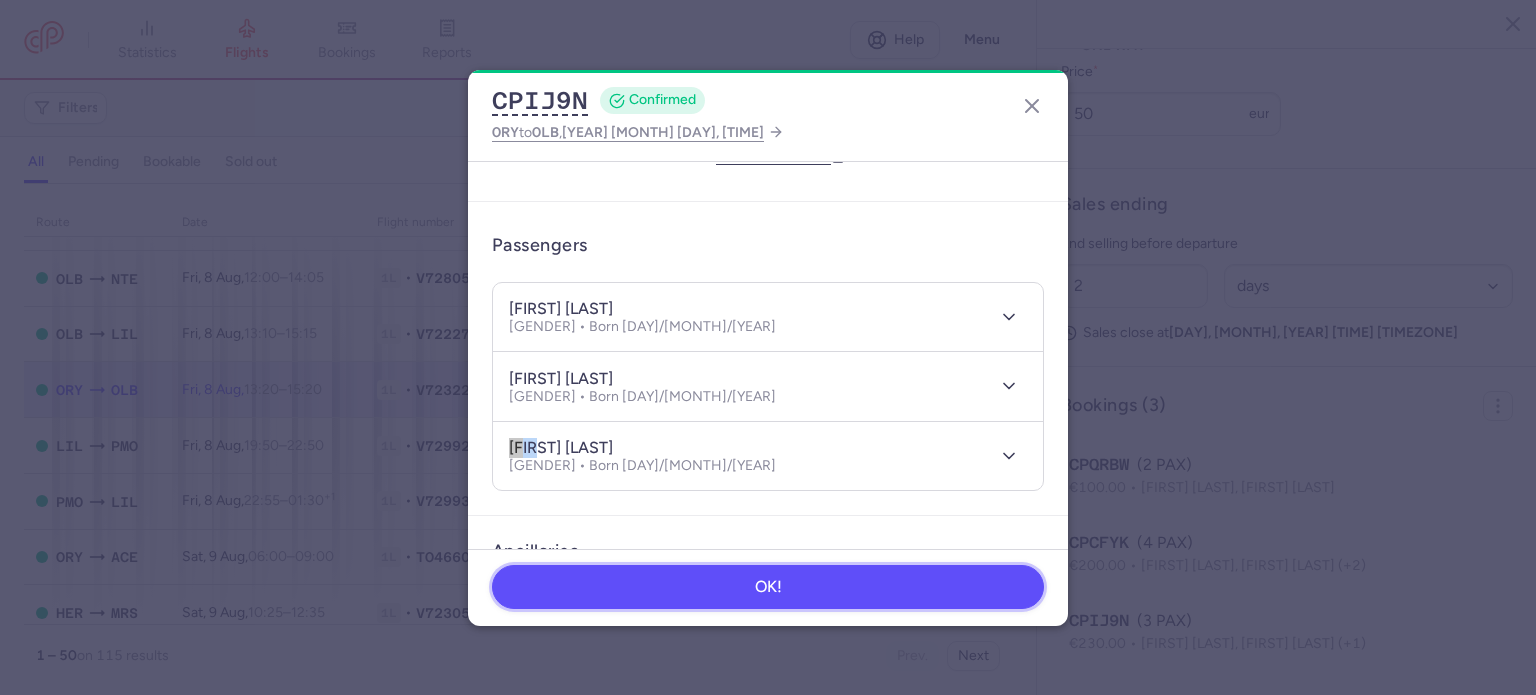 click on "OK!" at bounding box center [768, 587] 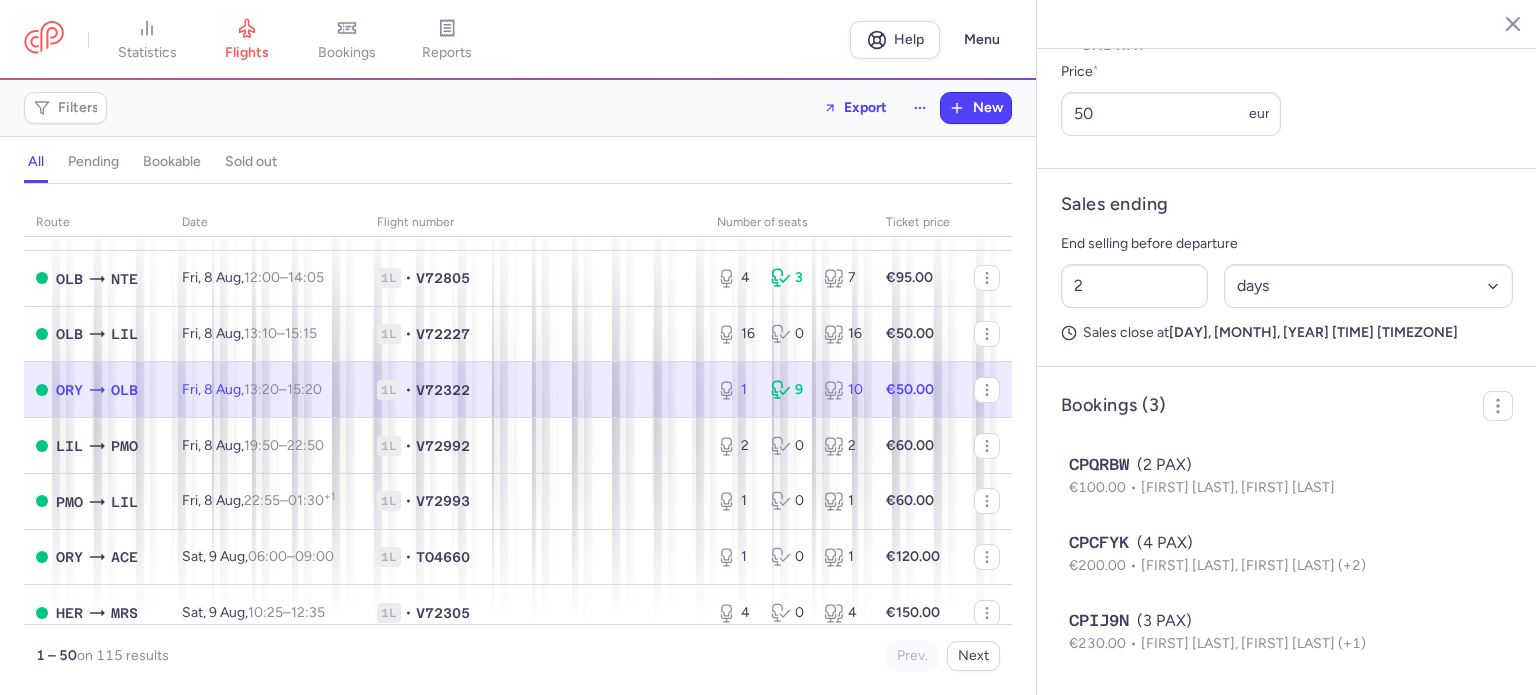 type 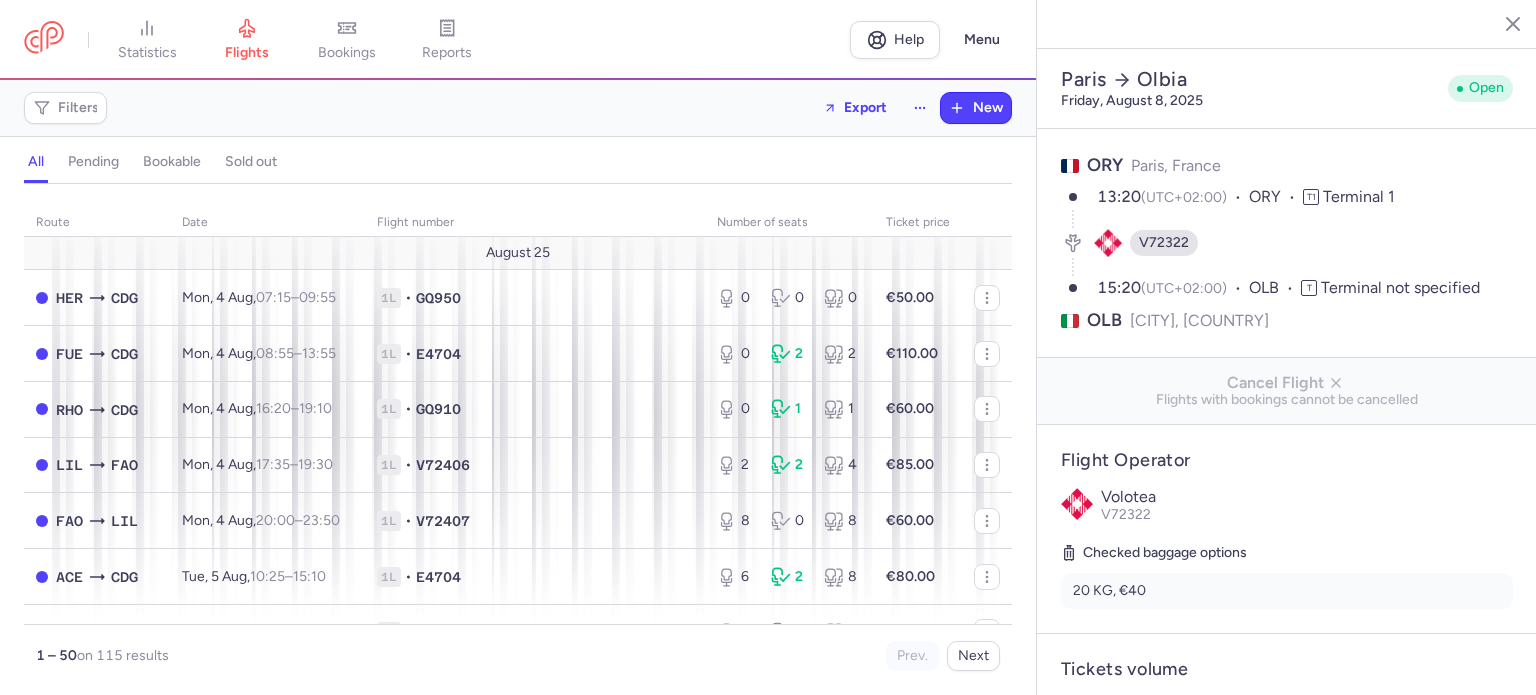 select on "days" 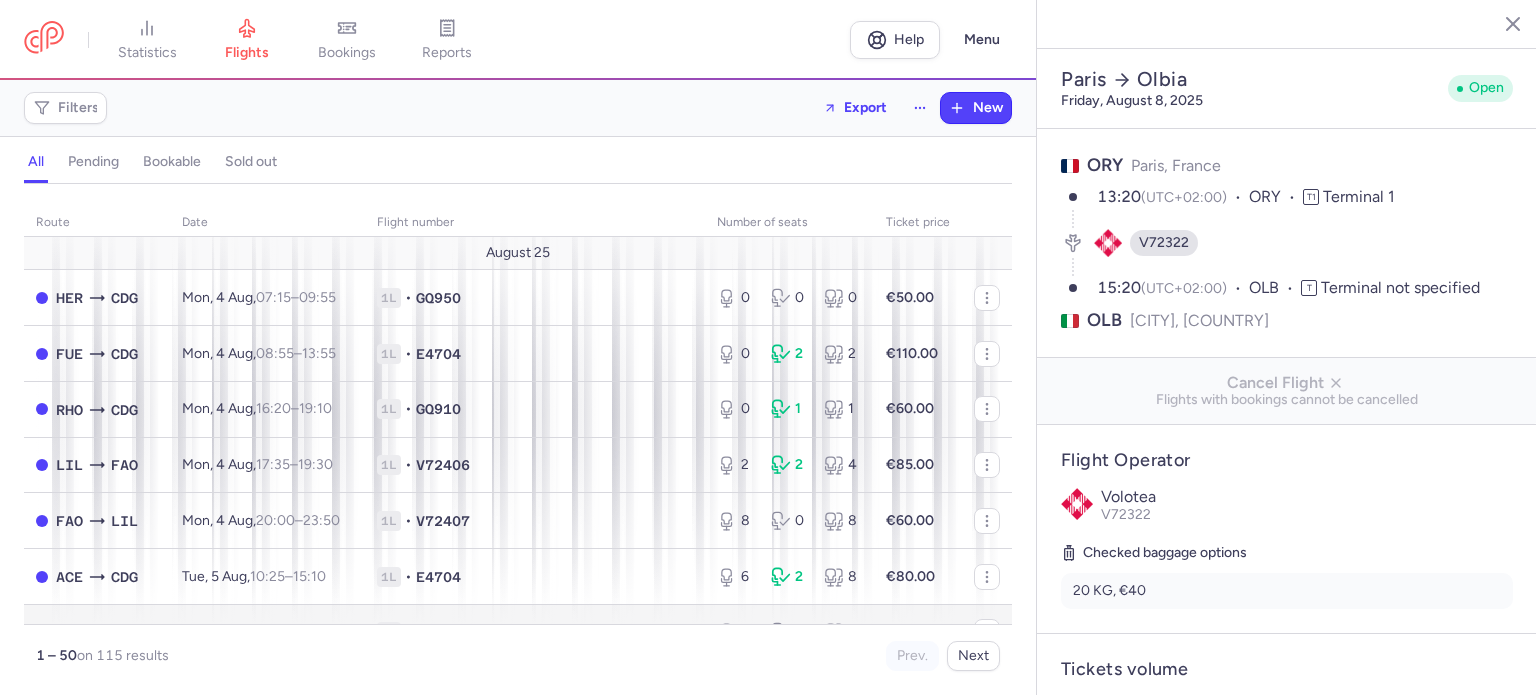 scroll, scrollTop: 400, scrollLeft: 0, axis: vertical 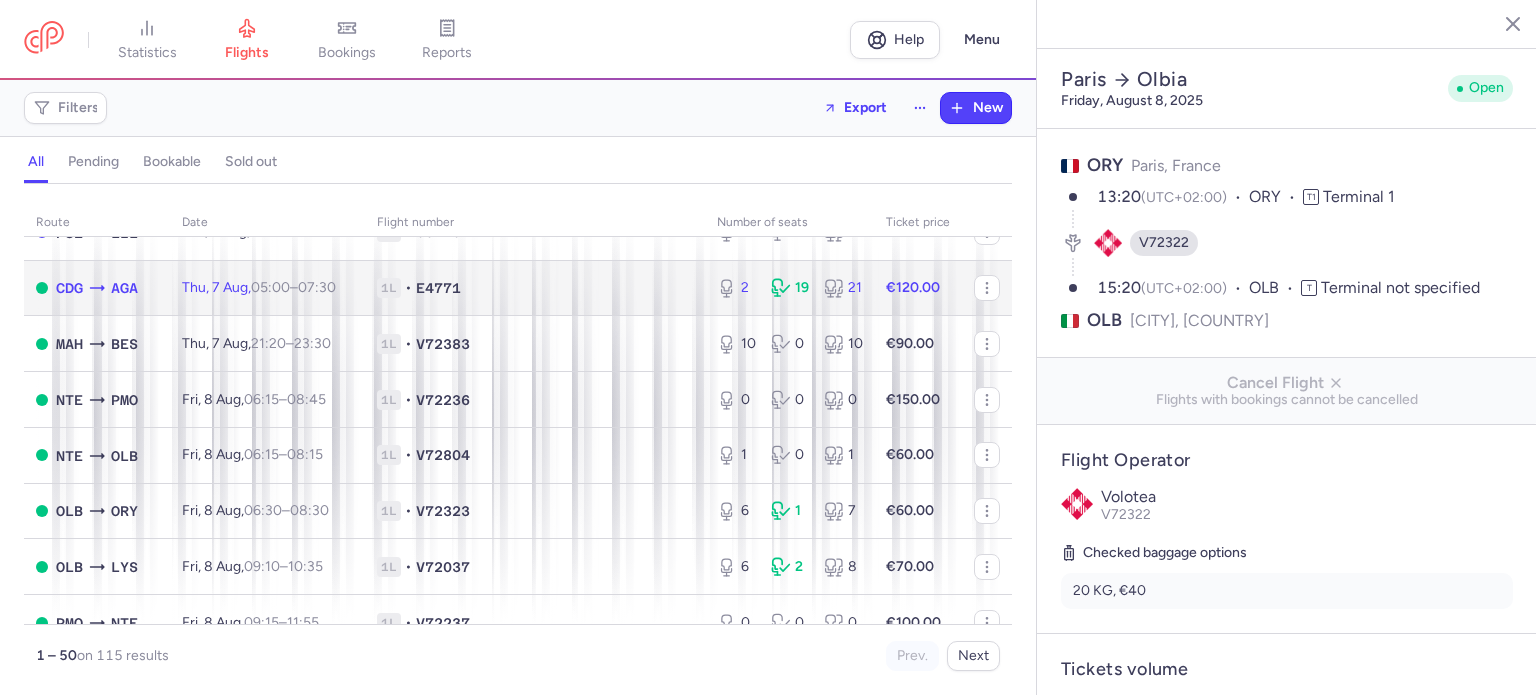 click on "E4771" at bounding box center [438, 288] 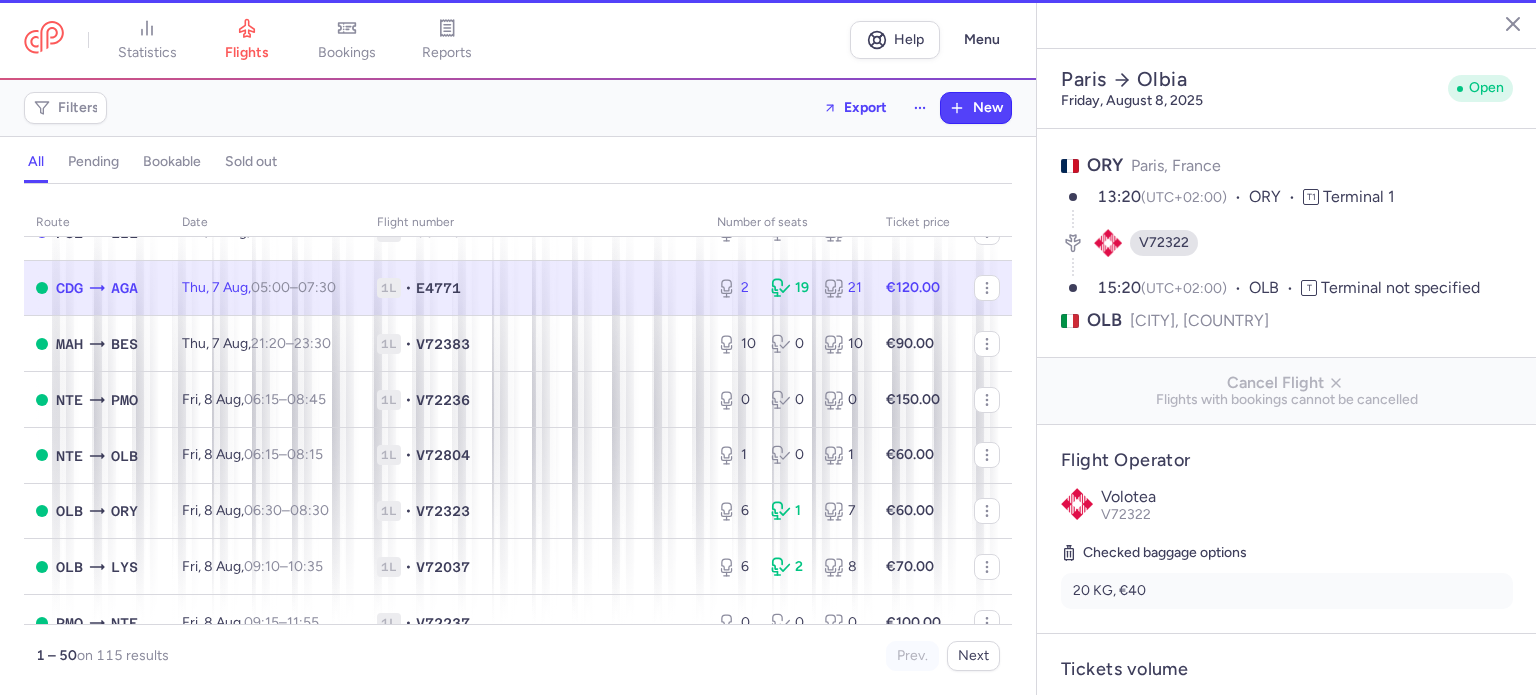 type on "2" 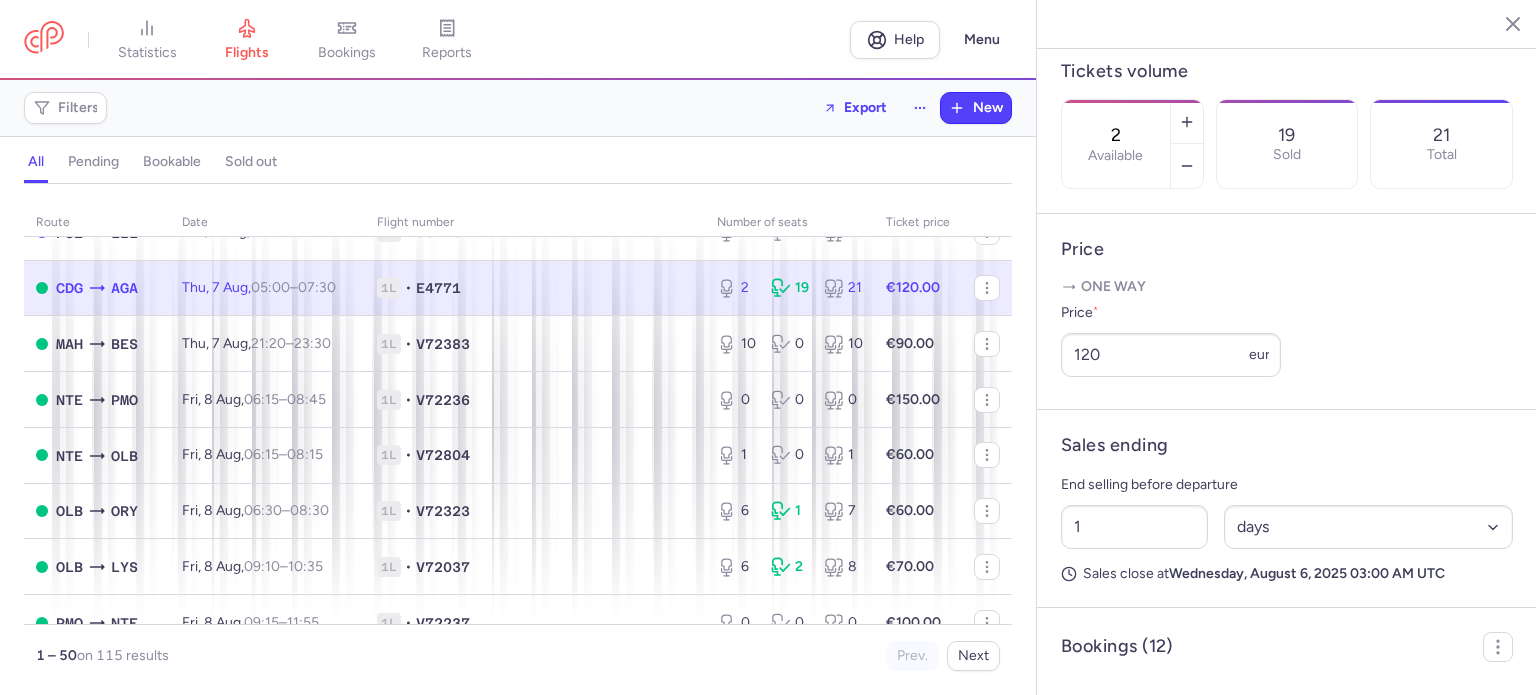 scroll, scrollTop: 600, scrollLeft: 0, axis: vertical 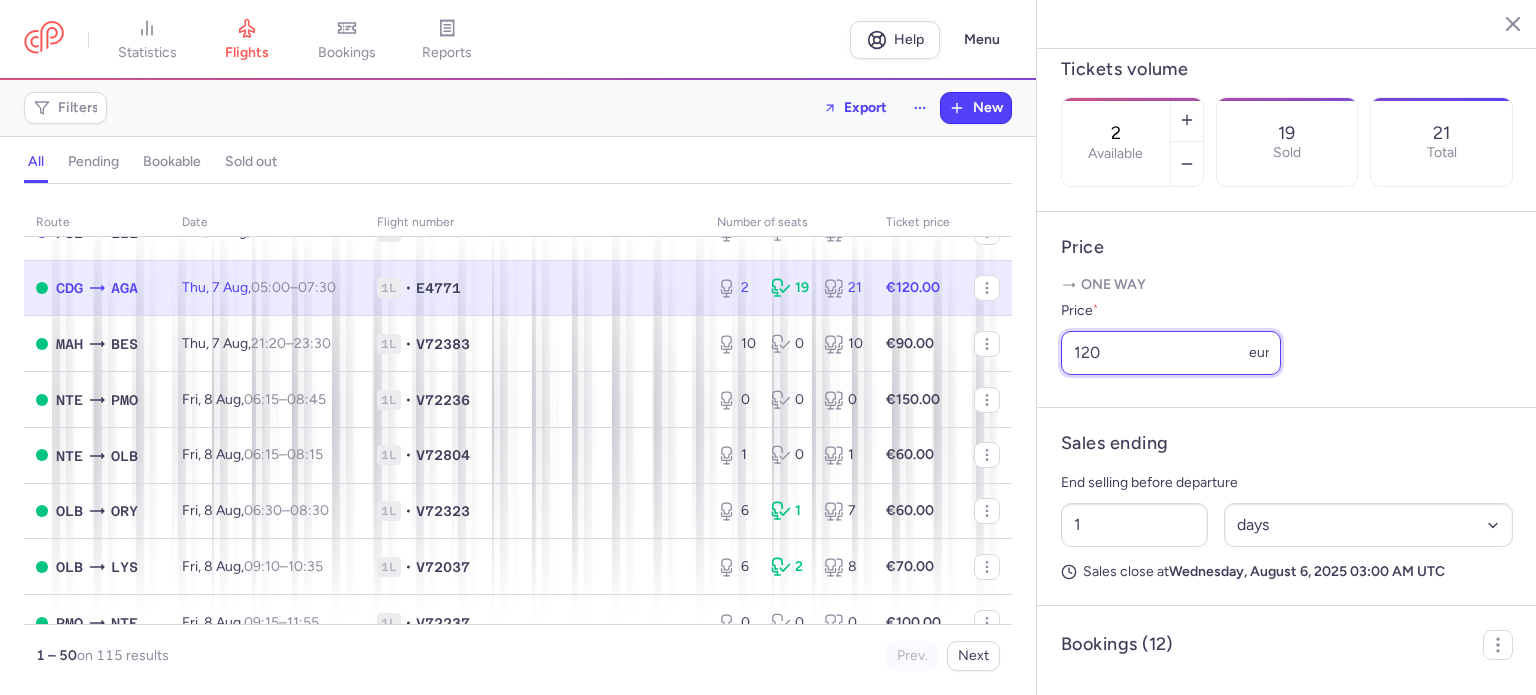 drag, startPoint x: 1128, startPoint y: 400, endPoint x: 1045, endPoint y: 408, distance: 83.38465 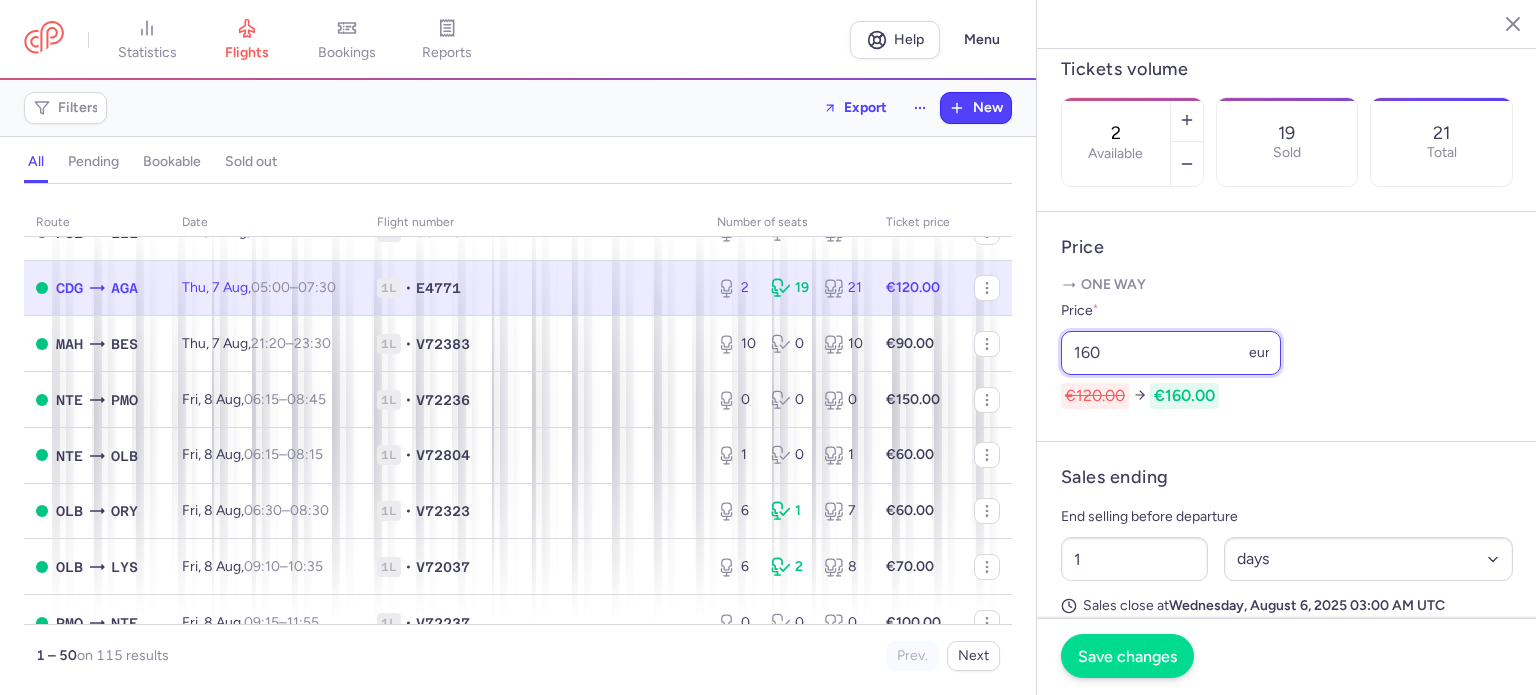 type on "160" 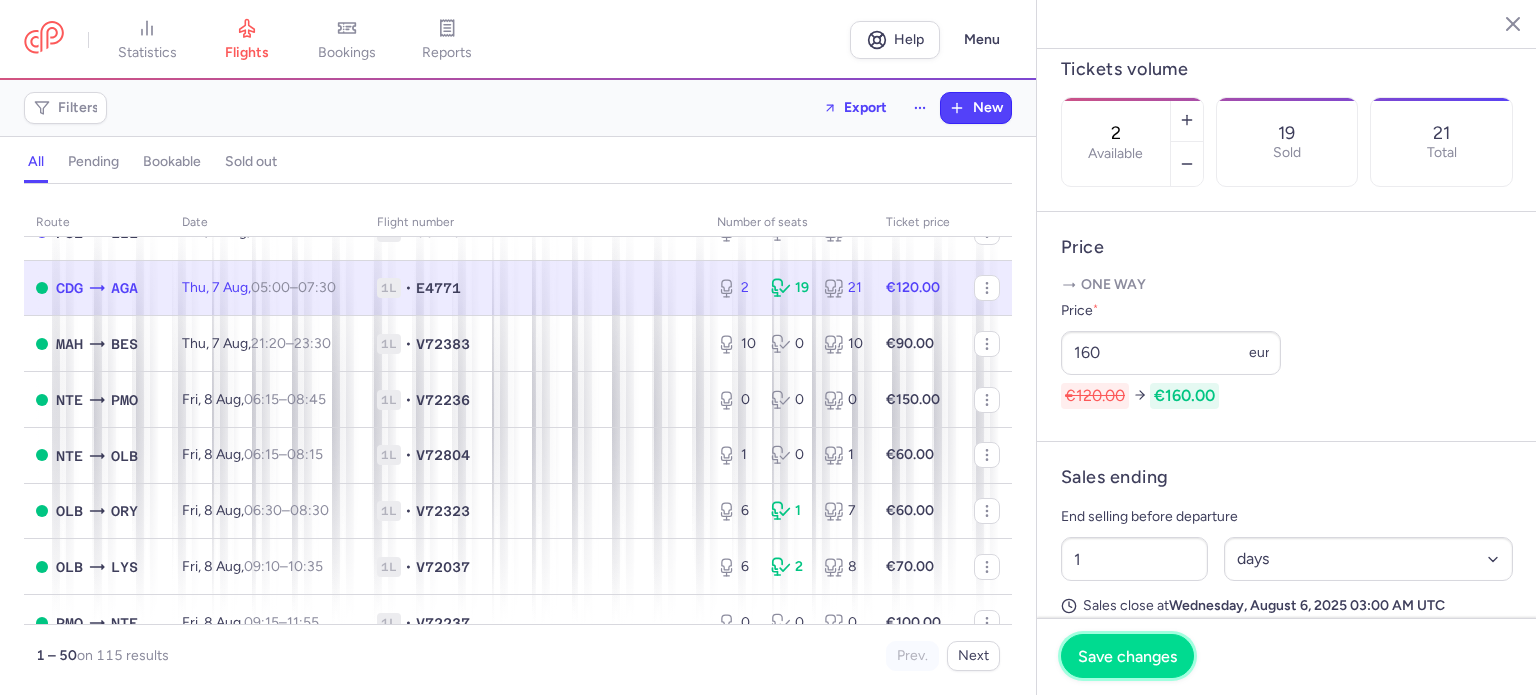click on "Save changes" at bounding box center [1127, 656] 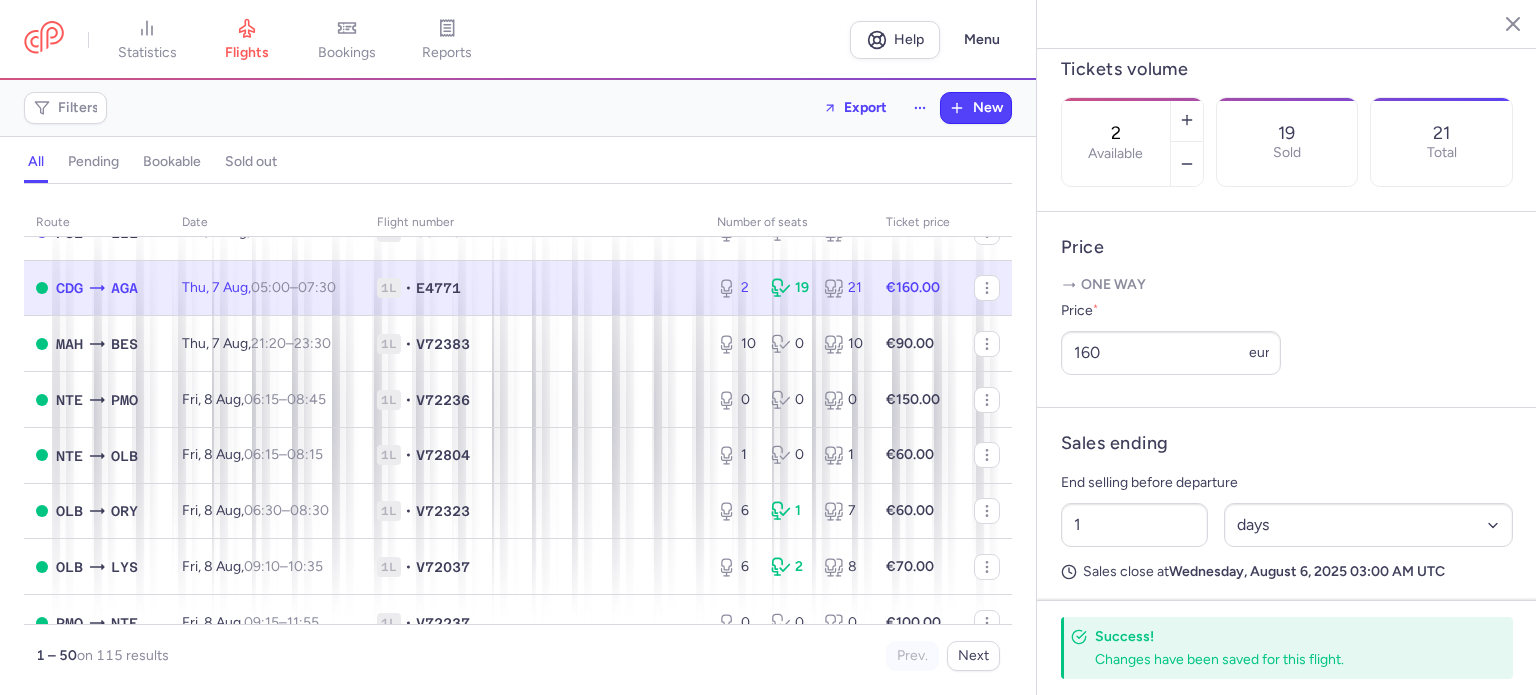 click on "2 19 21" at bounding box center (789, 288) 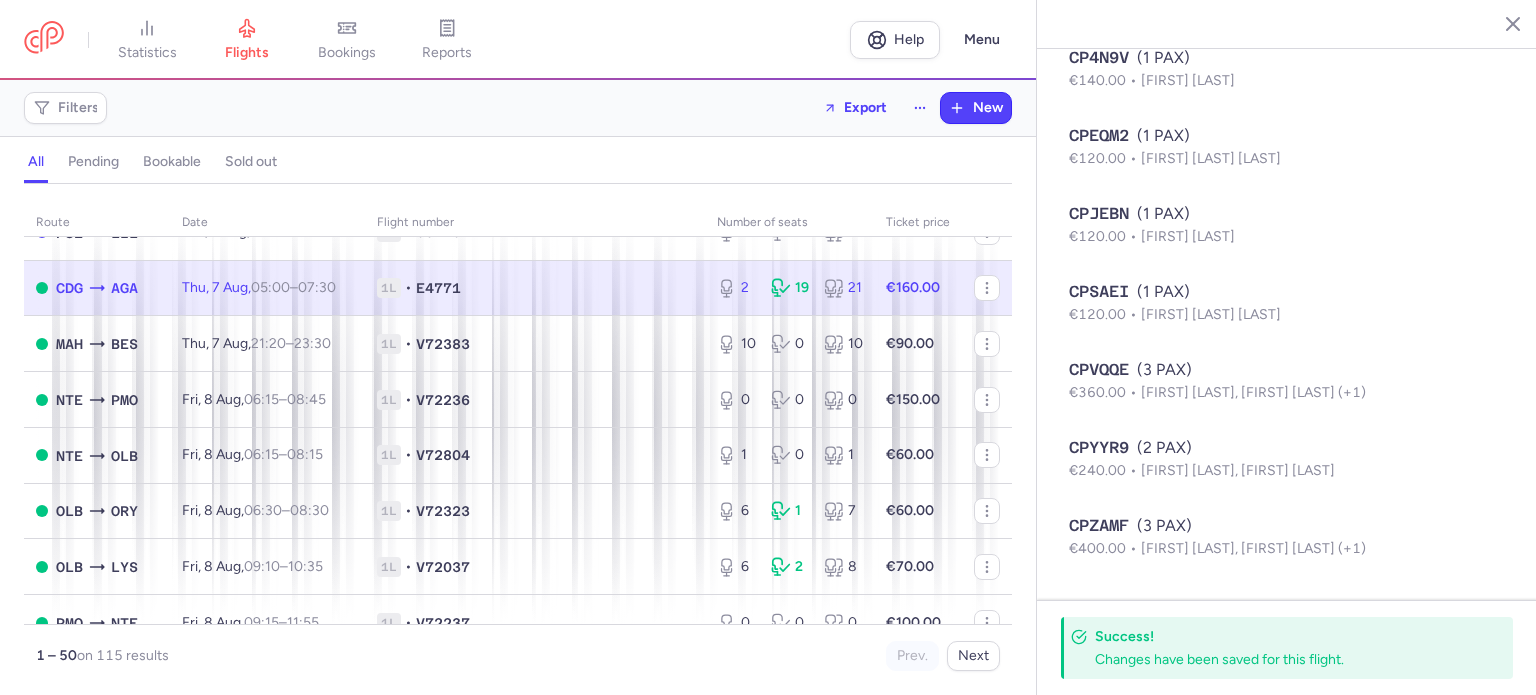 scroll, scrollTop: 1688, scrollLeft: 0, axis: vertical 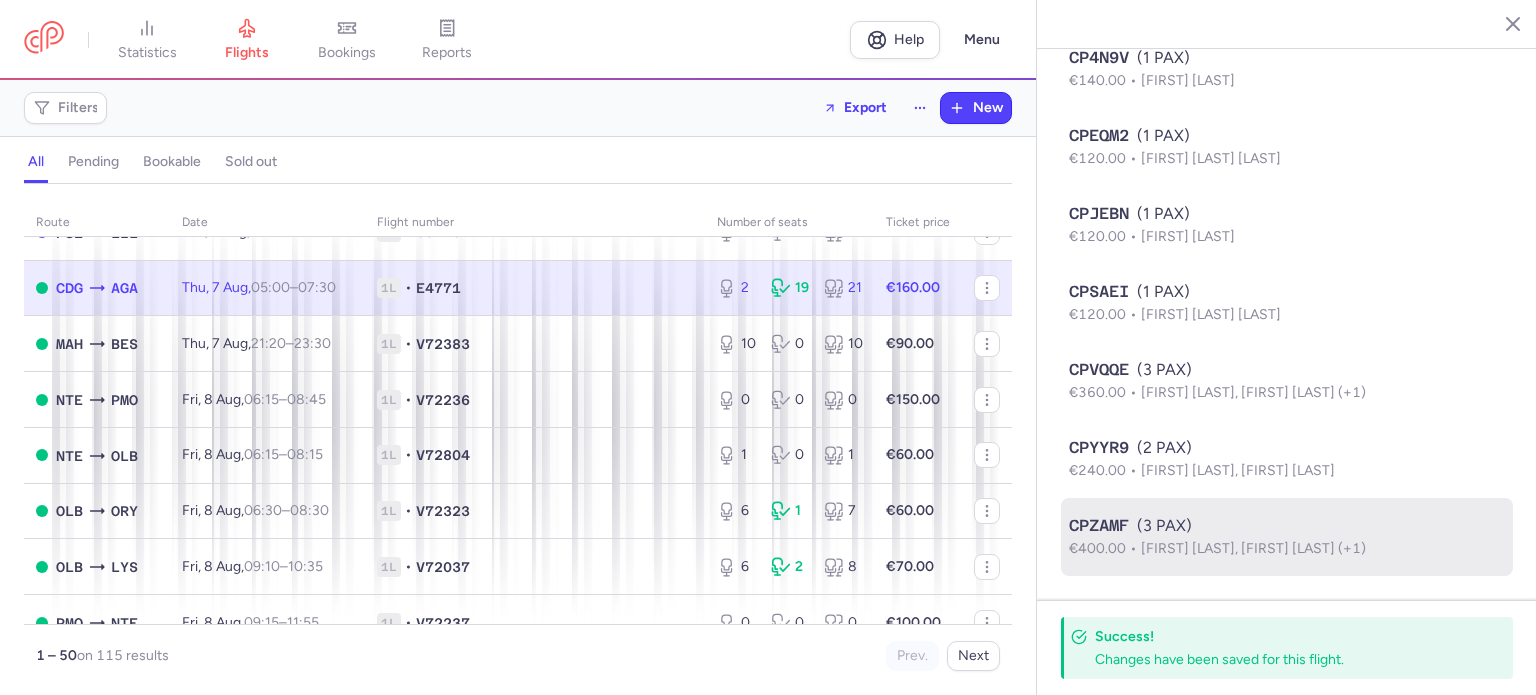 click on "€400.00" at bounding box center (1105, 548) 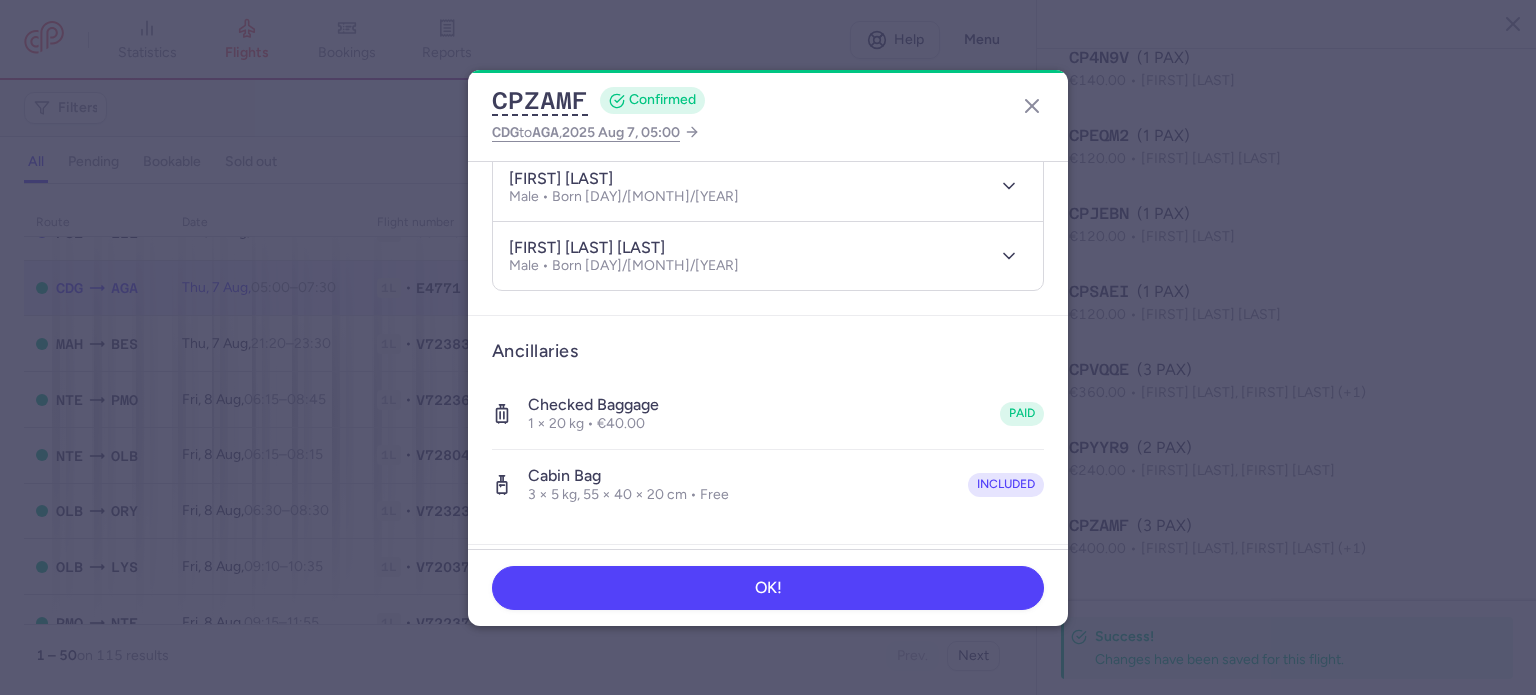 scroll, scrollTop: 500, scrollLeft: 0, axis: vertical 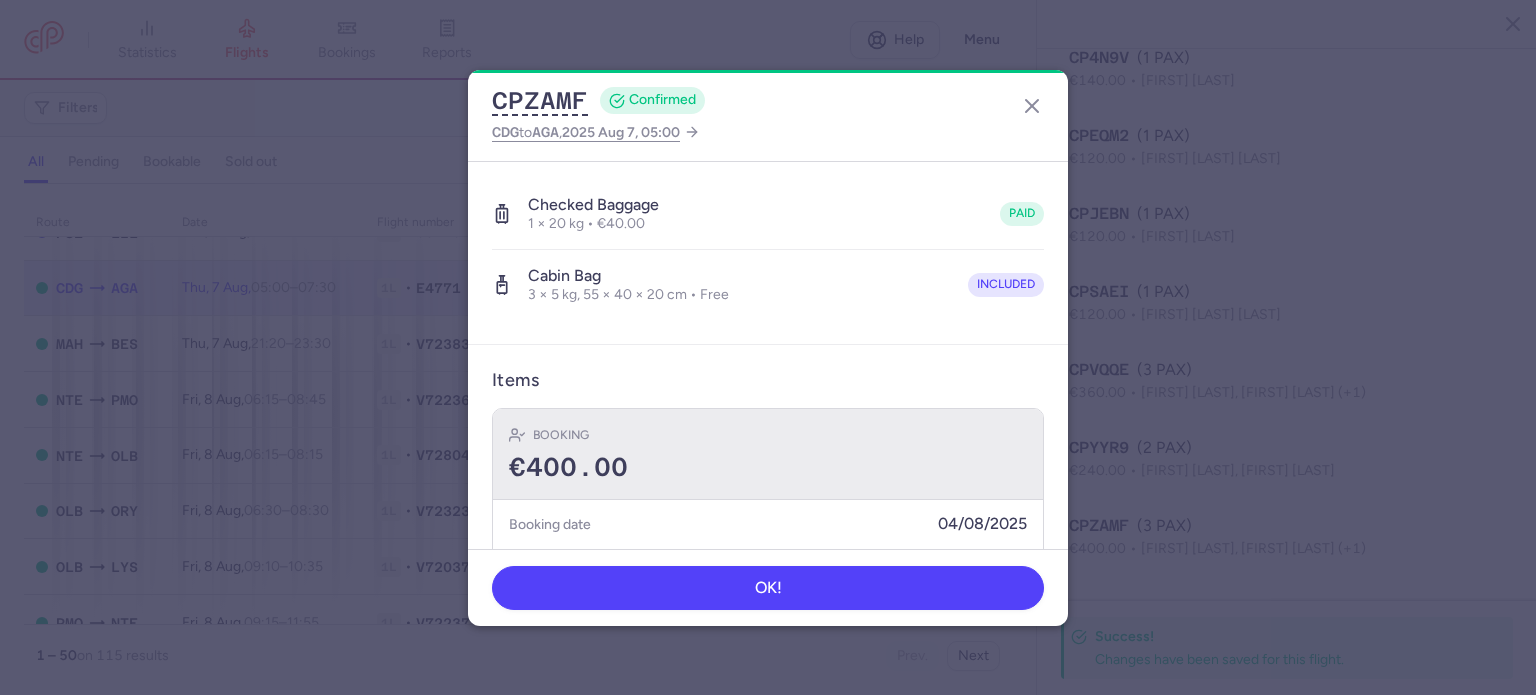 click on "Booking €400.00" at bounding box center [768, 454] 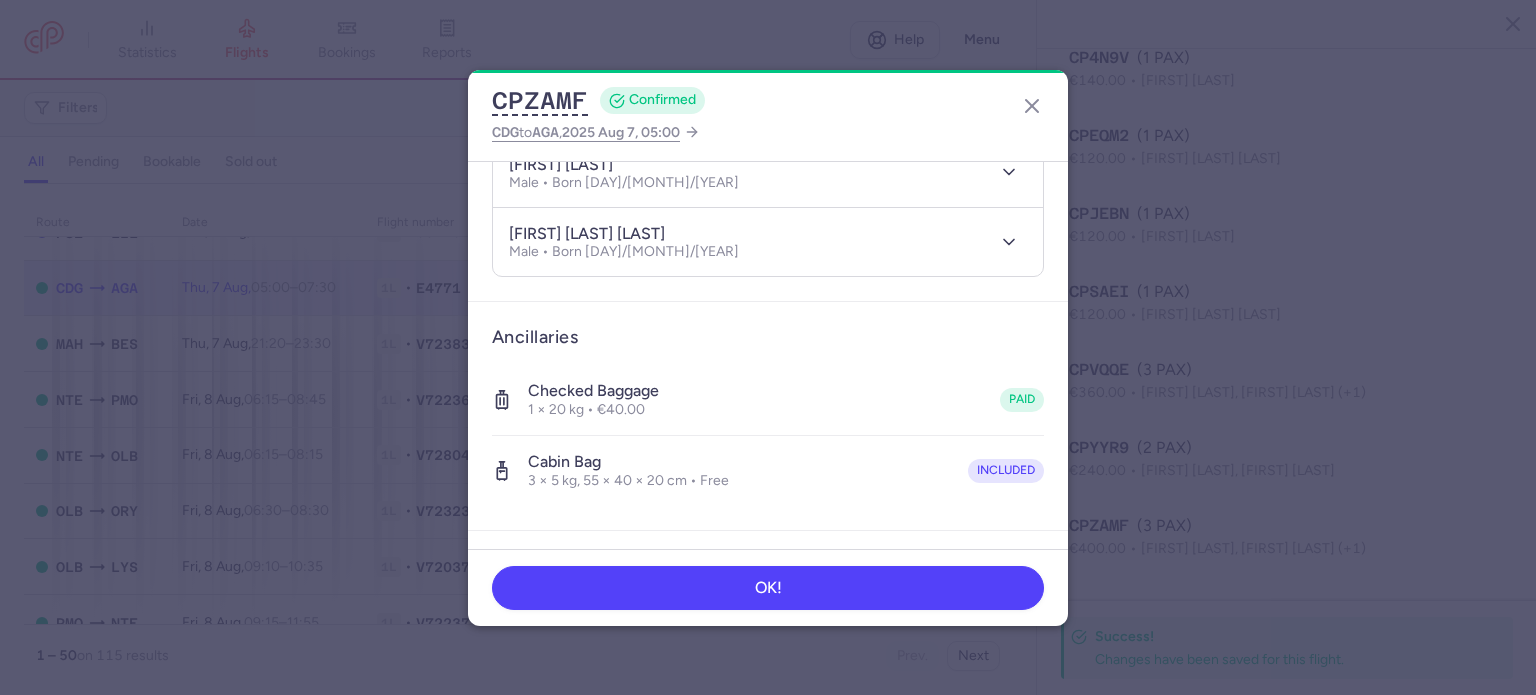 scroll, scrollTop: 100, scrollLeft: 0, axis: vertical 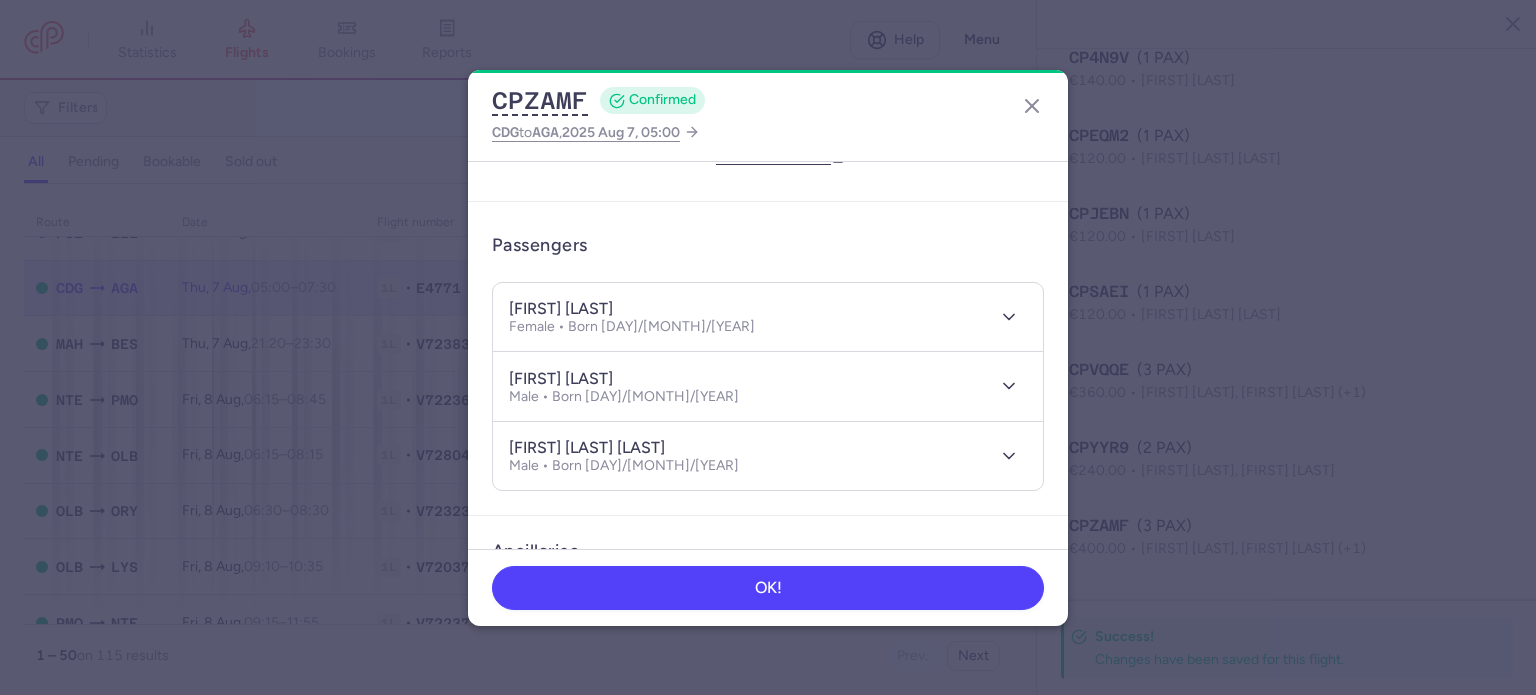 drag, startPoint x: 565, startPoint y: 303, endPoint x: 641, endPoint y: 302, distance: 76.00658 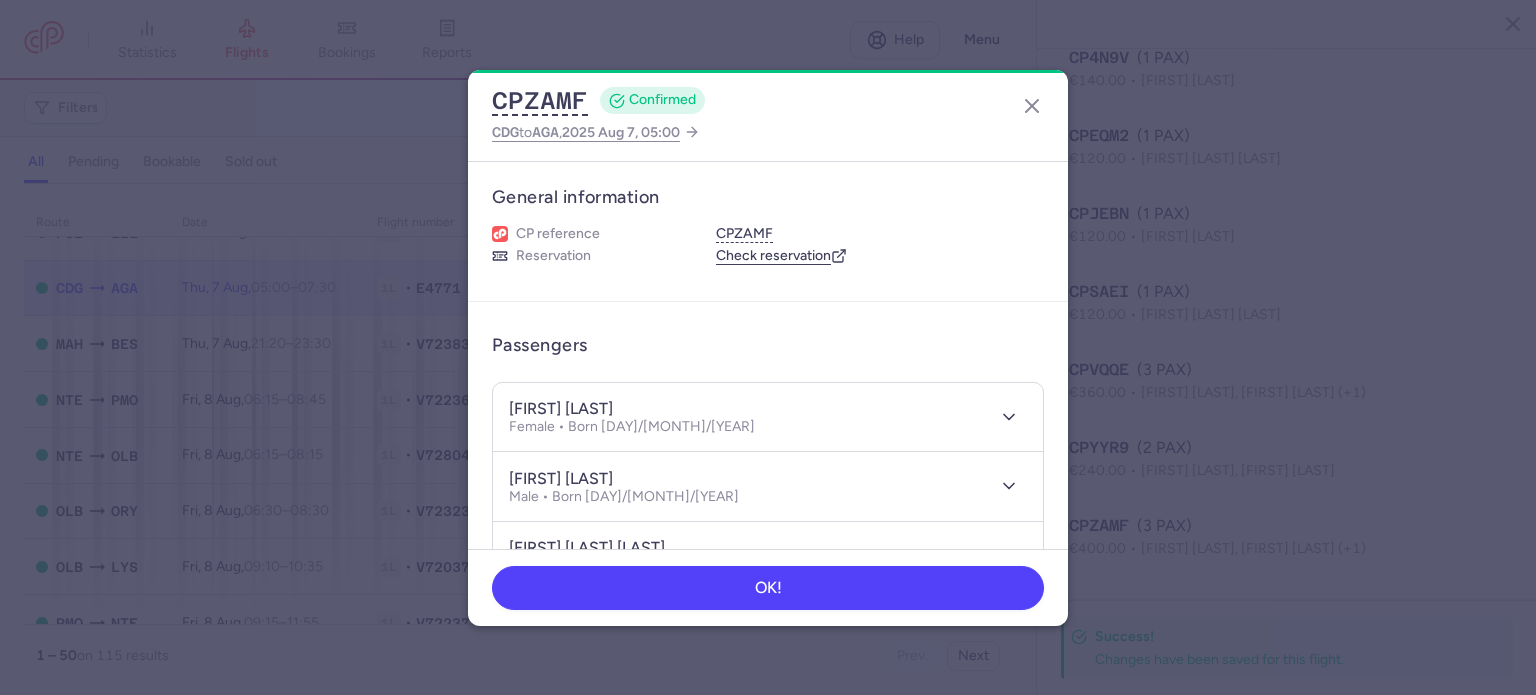scroll, scrollTop: 100, scrollLeft: 0, axis: vertical 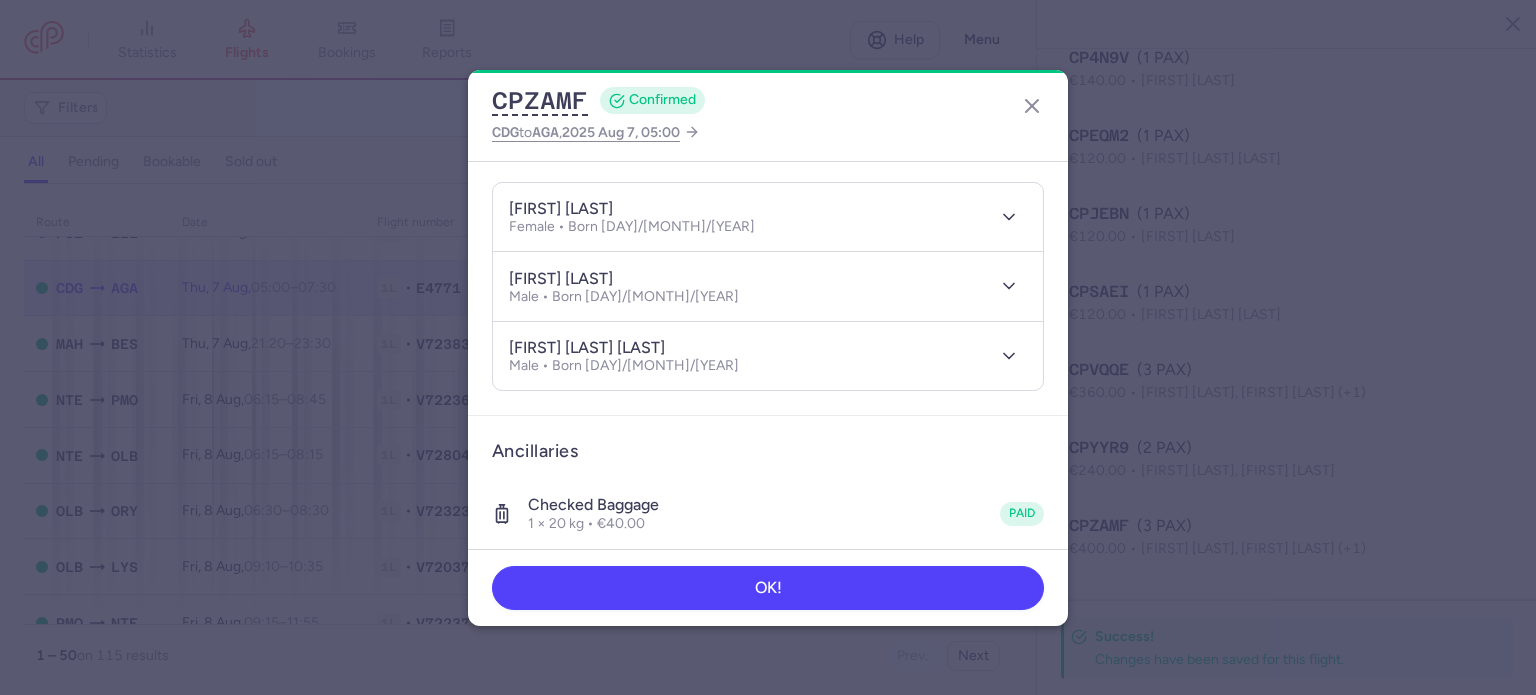 click on "[FIRST] [LAST]" at bounding box center [561, 209] 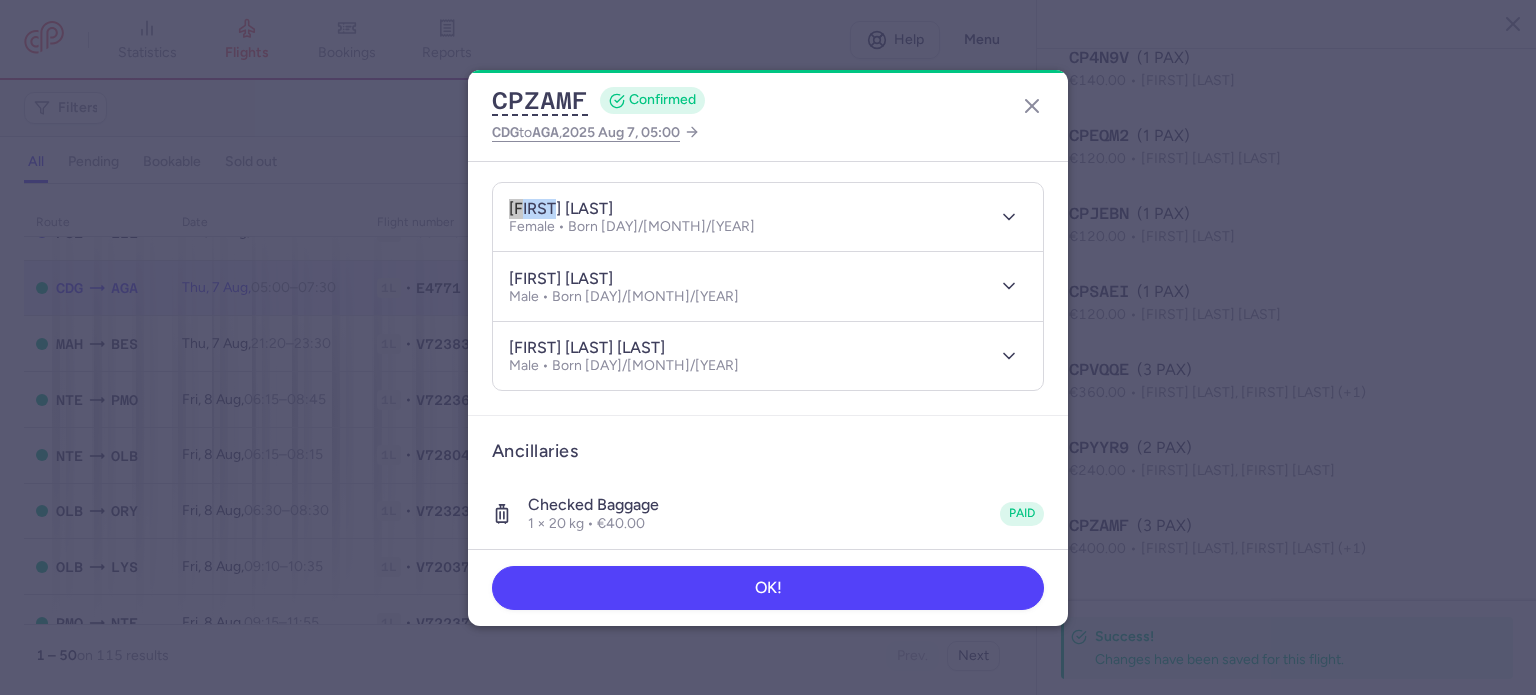 drag, startPoint x: 560, startPoint y: 207, endPoint x: 496, endPoint y: 195, distance: 65.11528 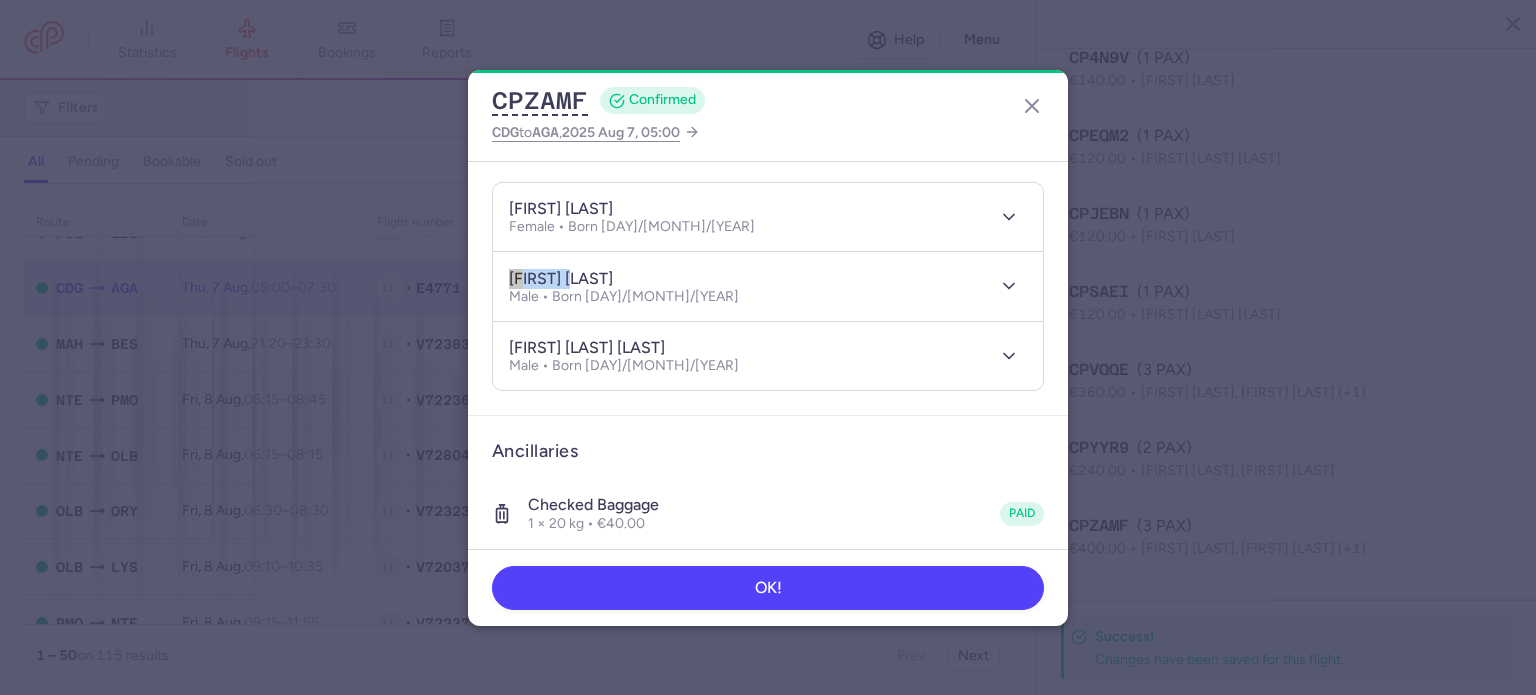 drag, startPoint x: 583, startPoint y: 275, endPoint x: 457, endPoint y: 257, distance: 127.27922 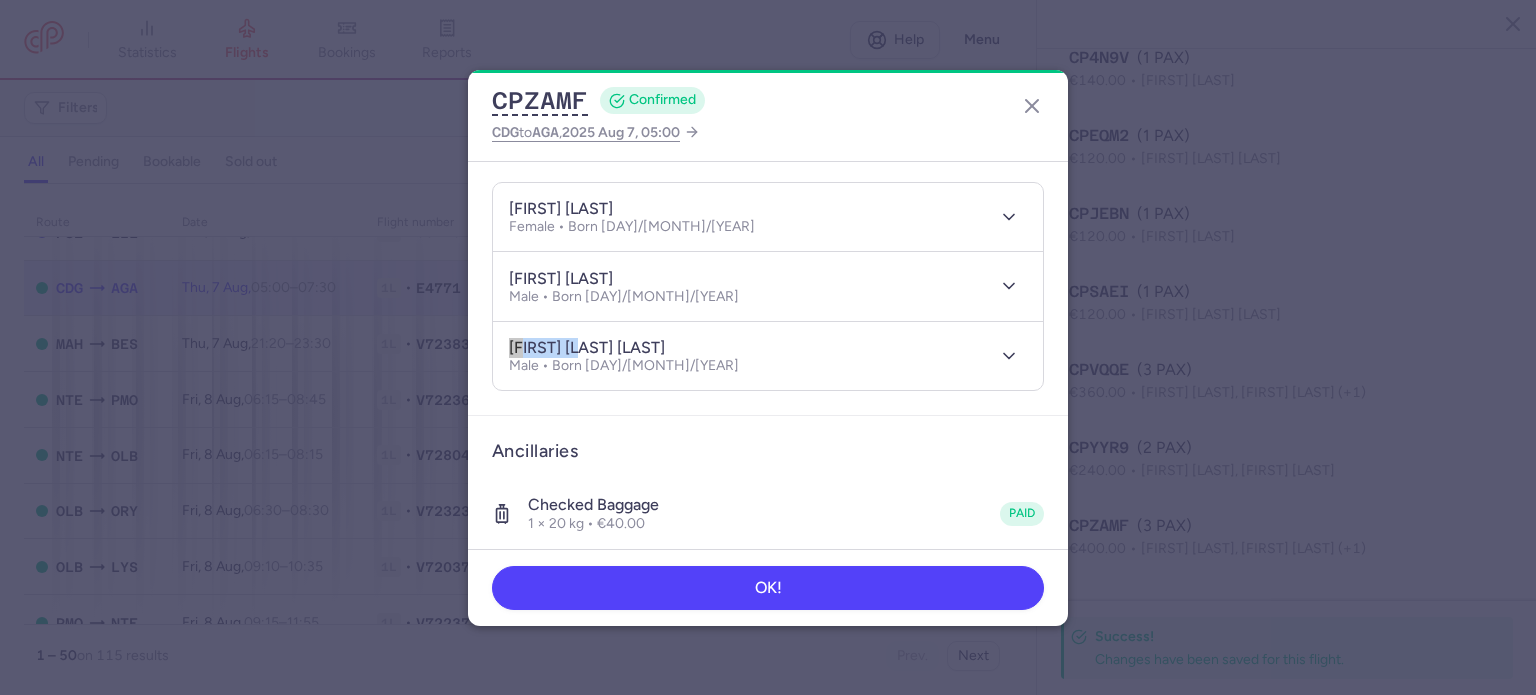 drag, startPoint x: 588, startPoint y: 343, endPoint x: 488, endPoint y: 339, distance: 100.07997 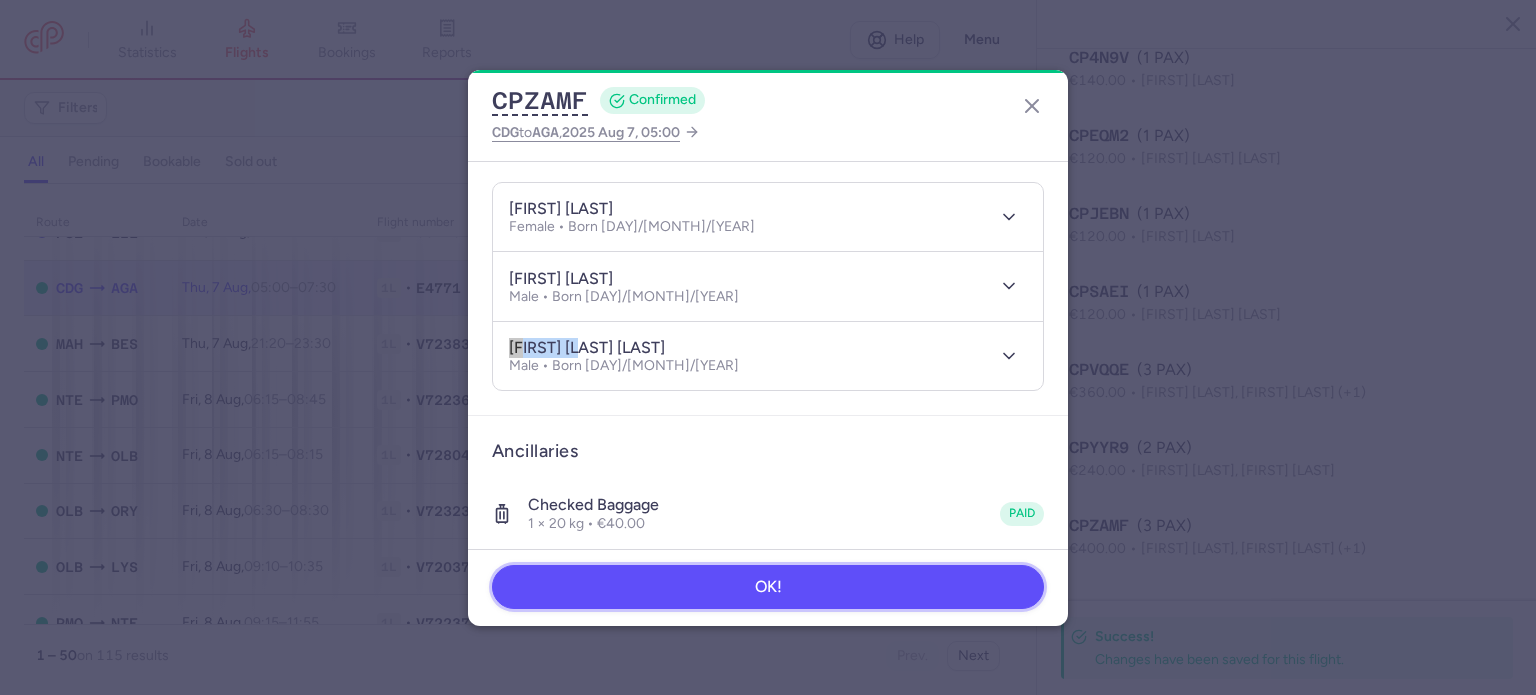 click on "OK!" at bounding box center (768, 587) 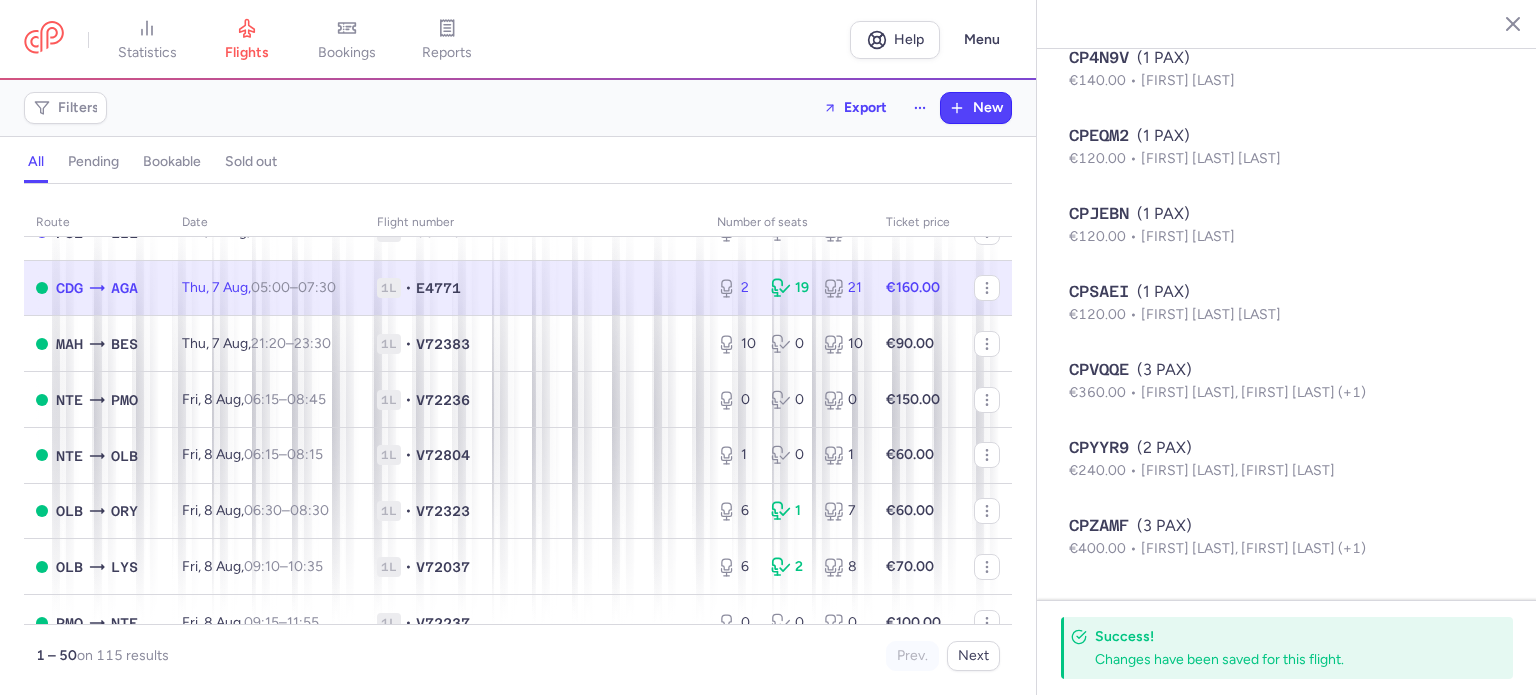 click on "05:00  –  07:30  +0" at bounding box center (293, 287) 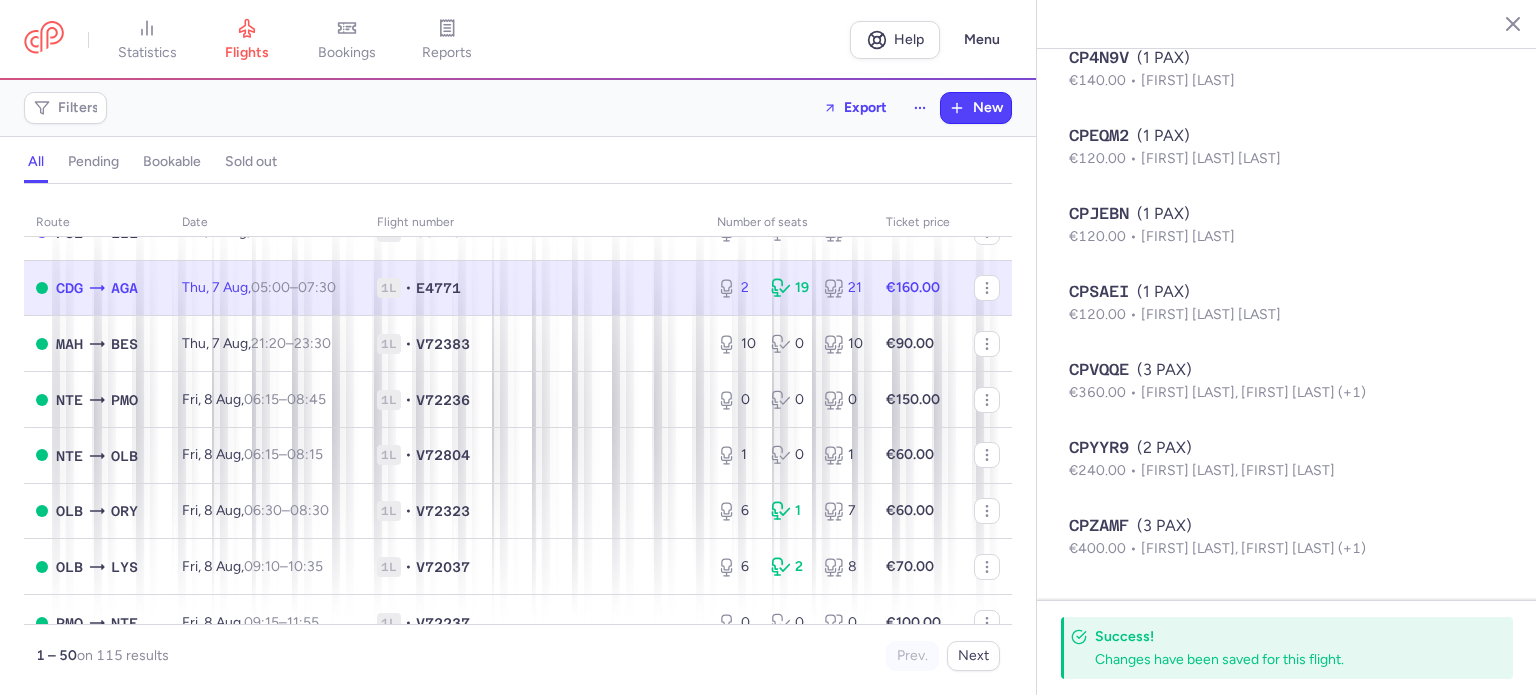 click on "E4771" at bounding box center (438, 288) 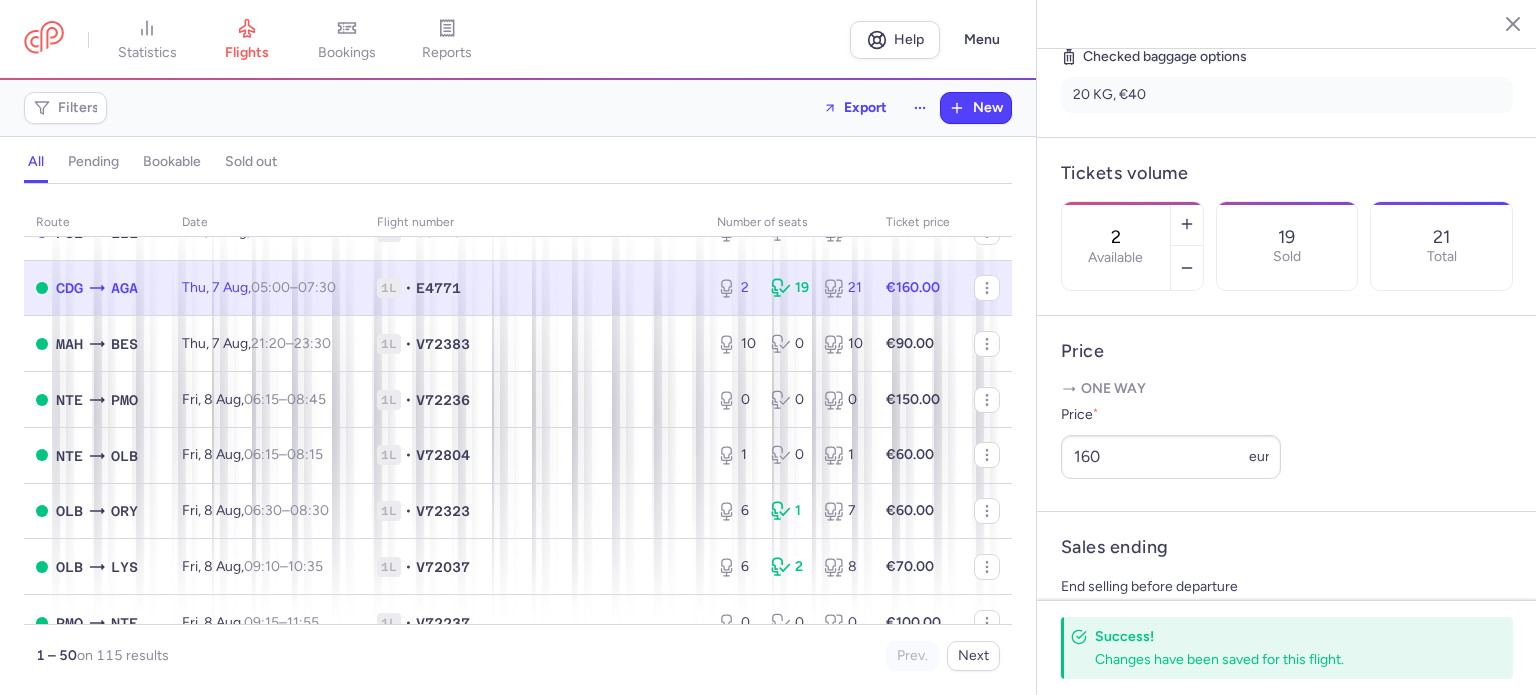 scroll, scrollTop: 288, scrollLeft: 0, axis: vertical 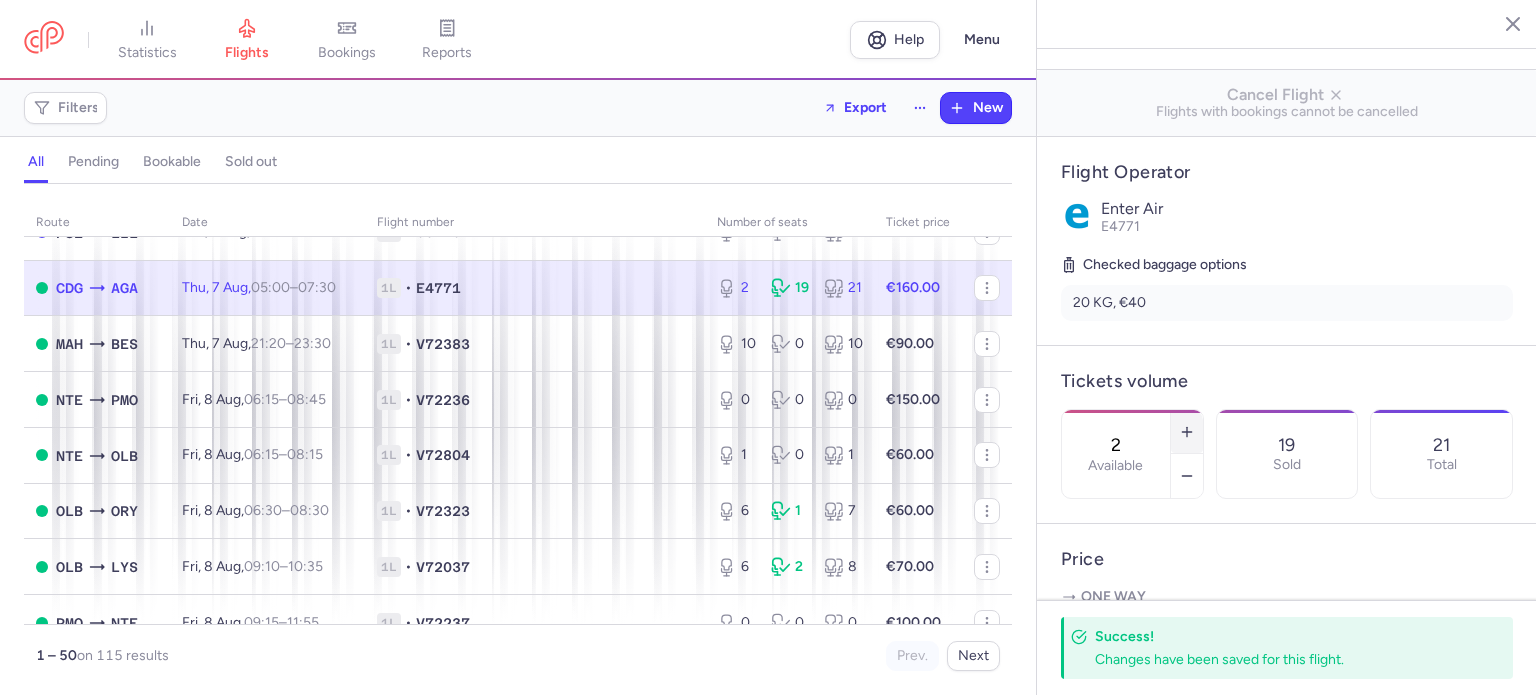 click 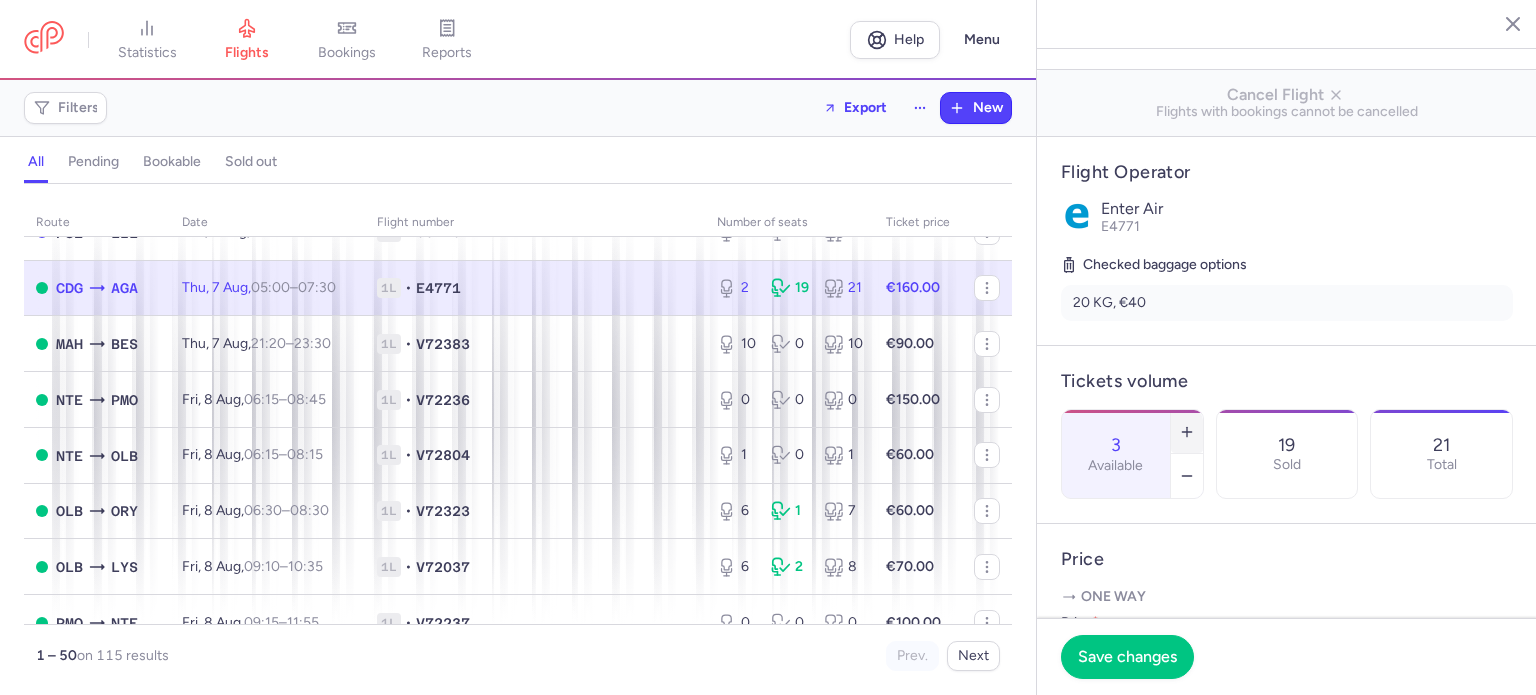 click 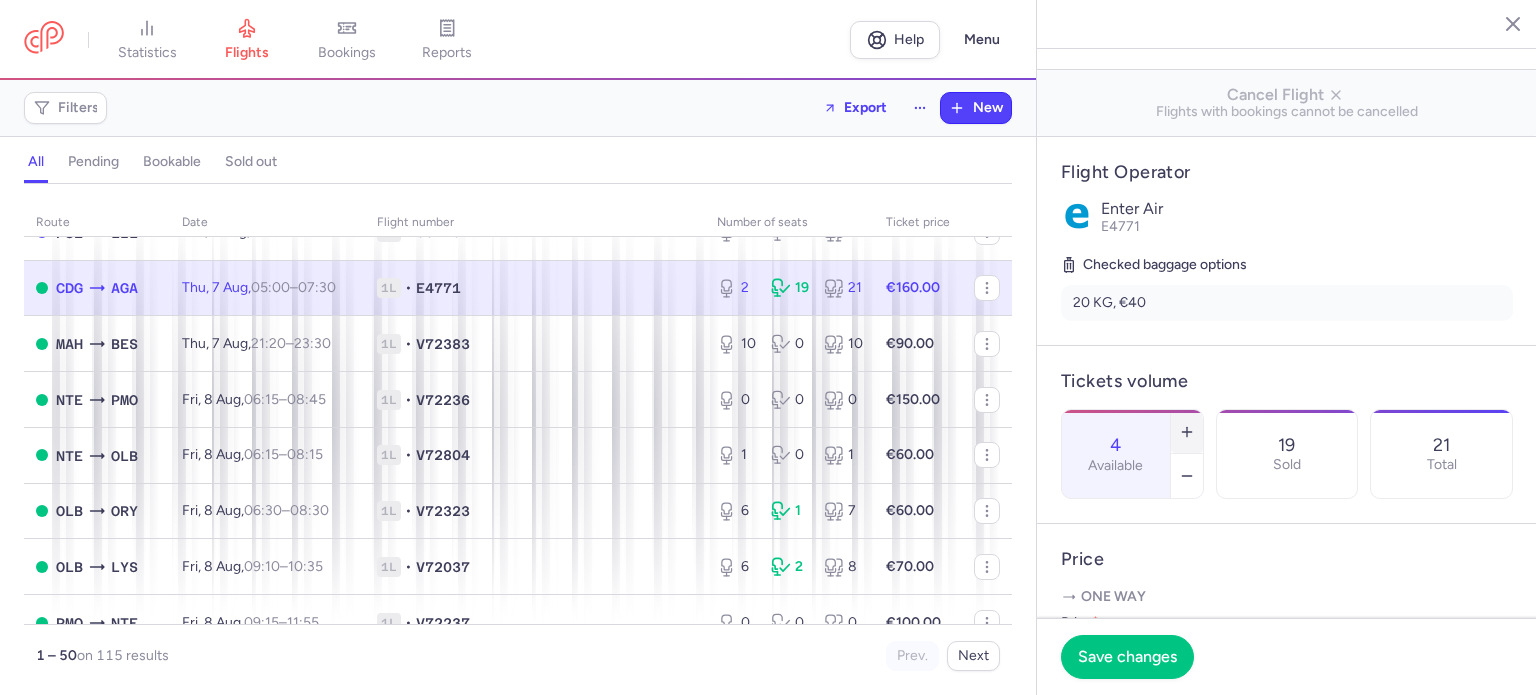 click 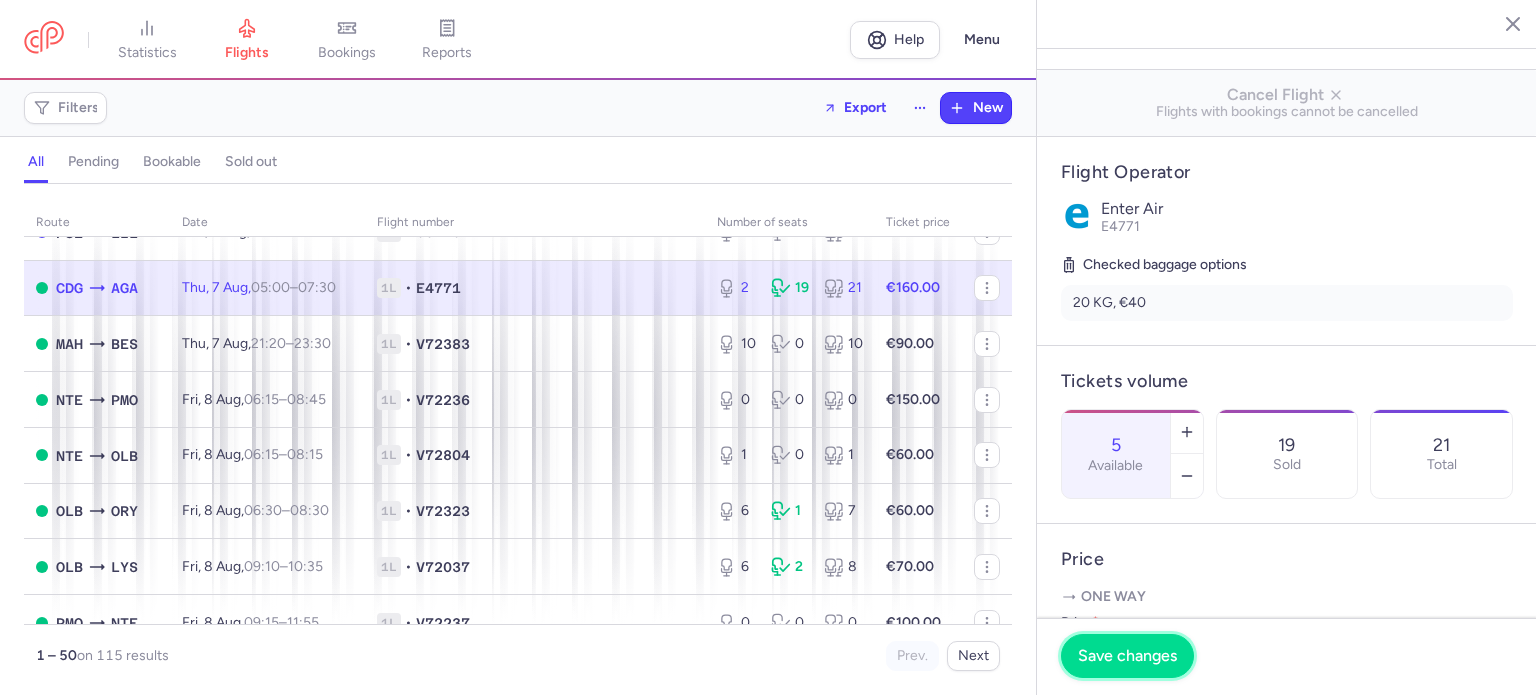 click on "Save changes" at bounding box center (1127, 656) 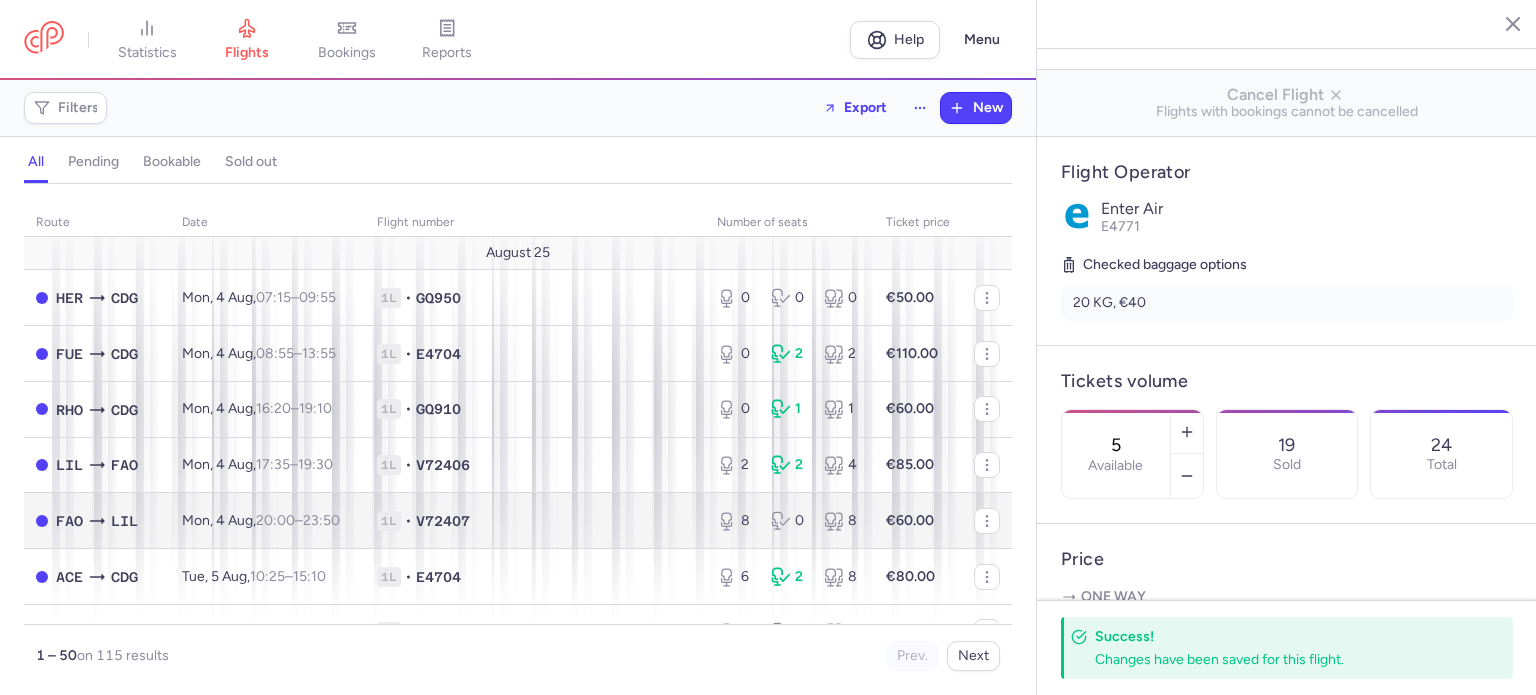 scroll, scrollTop: 200, scrollLeft: 0, axis: vertical 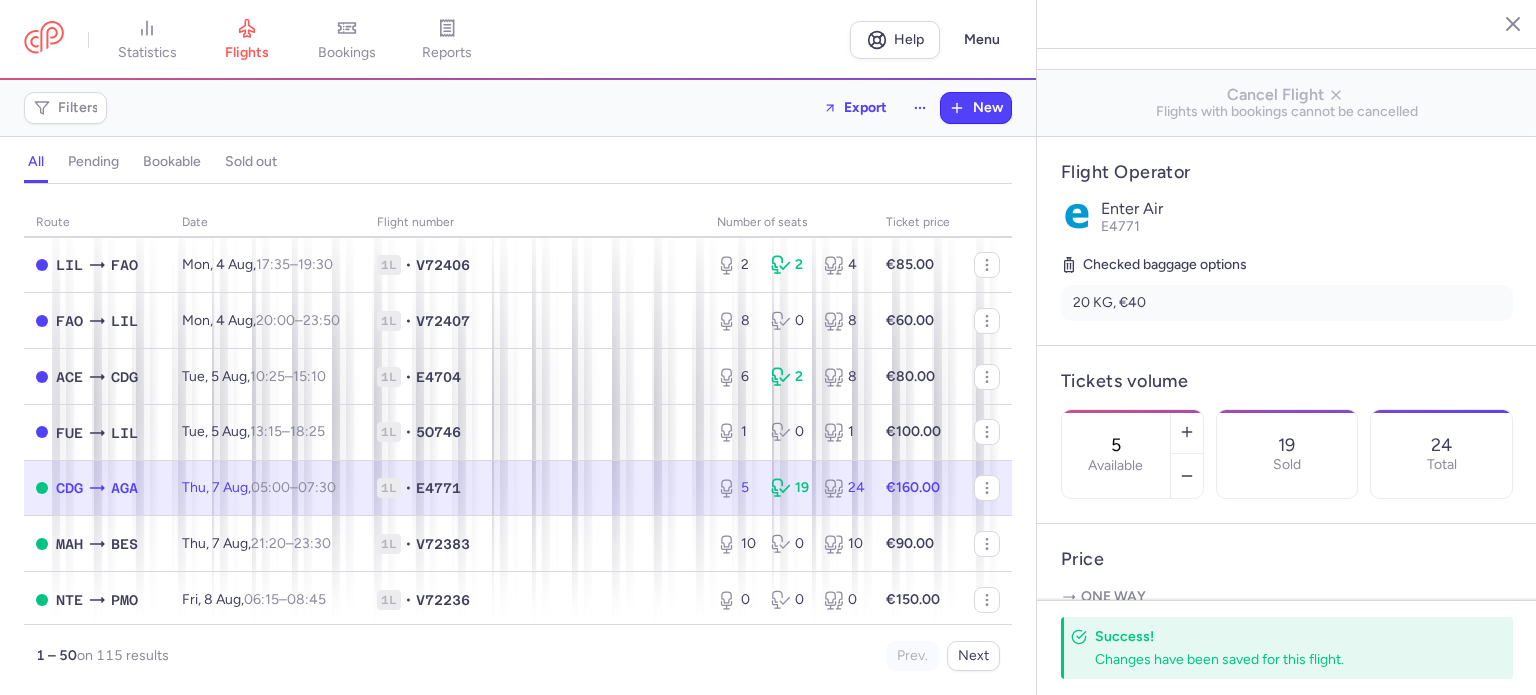 click on "Thu, 7 Aug,  05:00  –  07:30  +0" at bounding box center (267, 488) 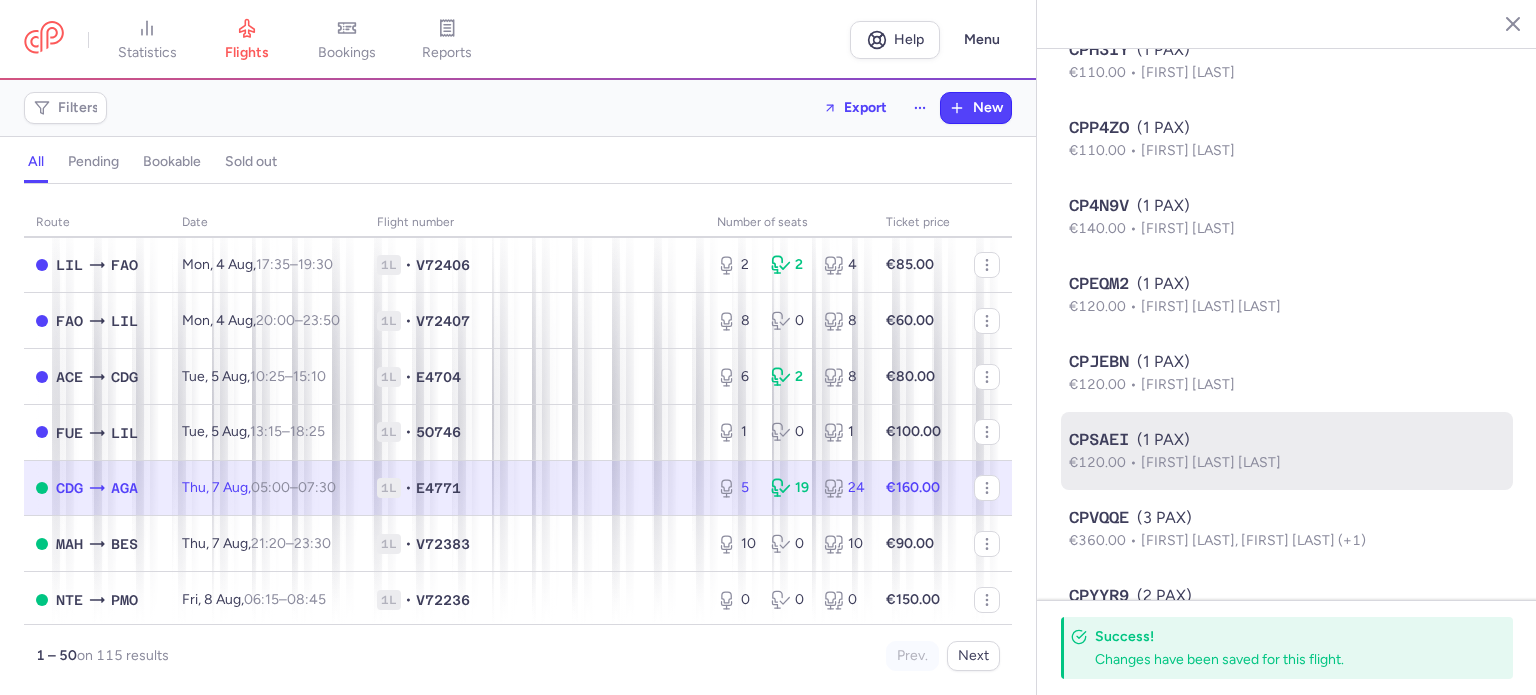 scroll, scrollTop: 1688, scrollLeft: 0, axis: vertical 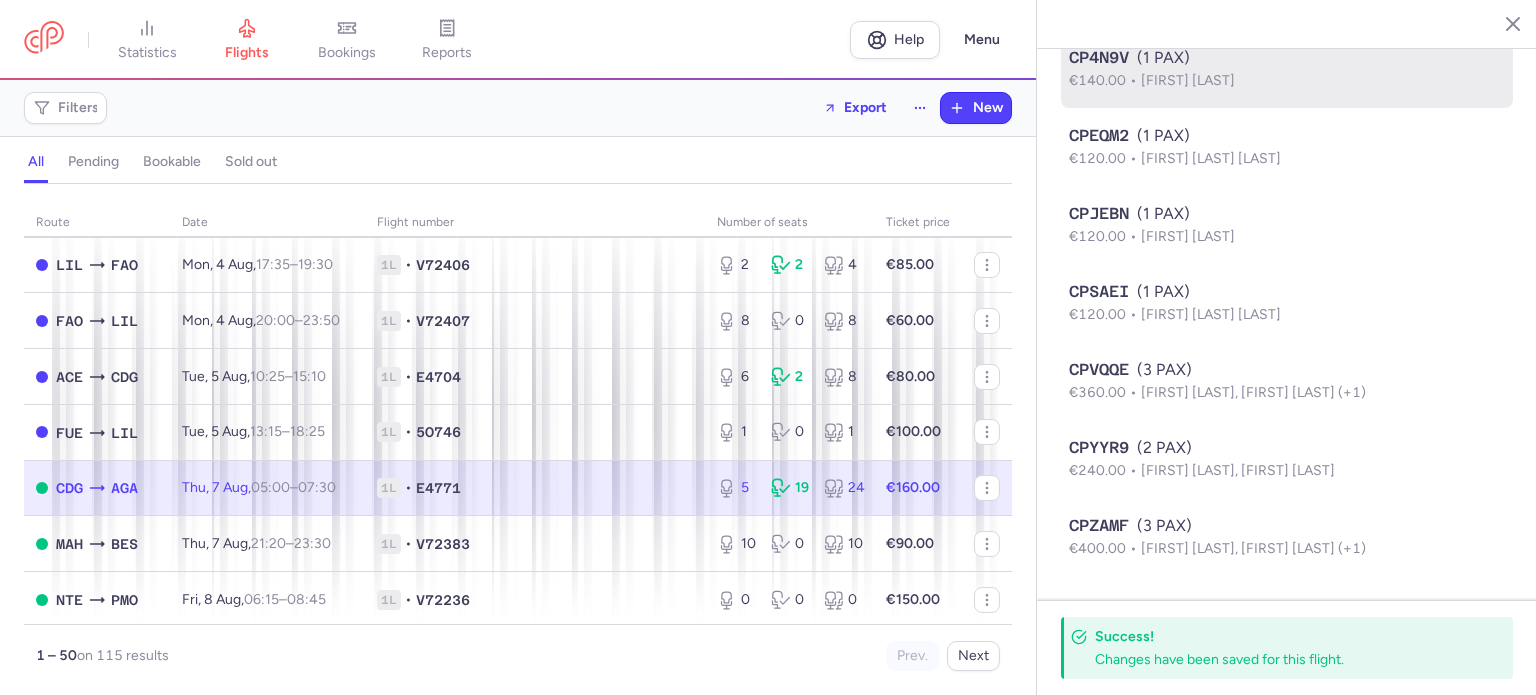 click on "CP4N9V (1 PAX) €140.00 [FIRST] [LAST]" 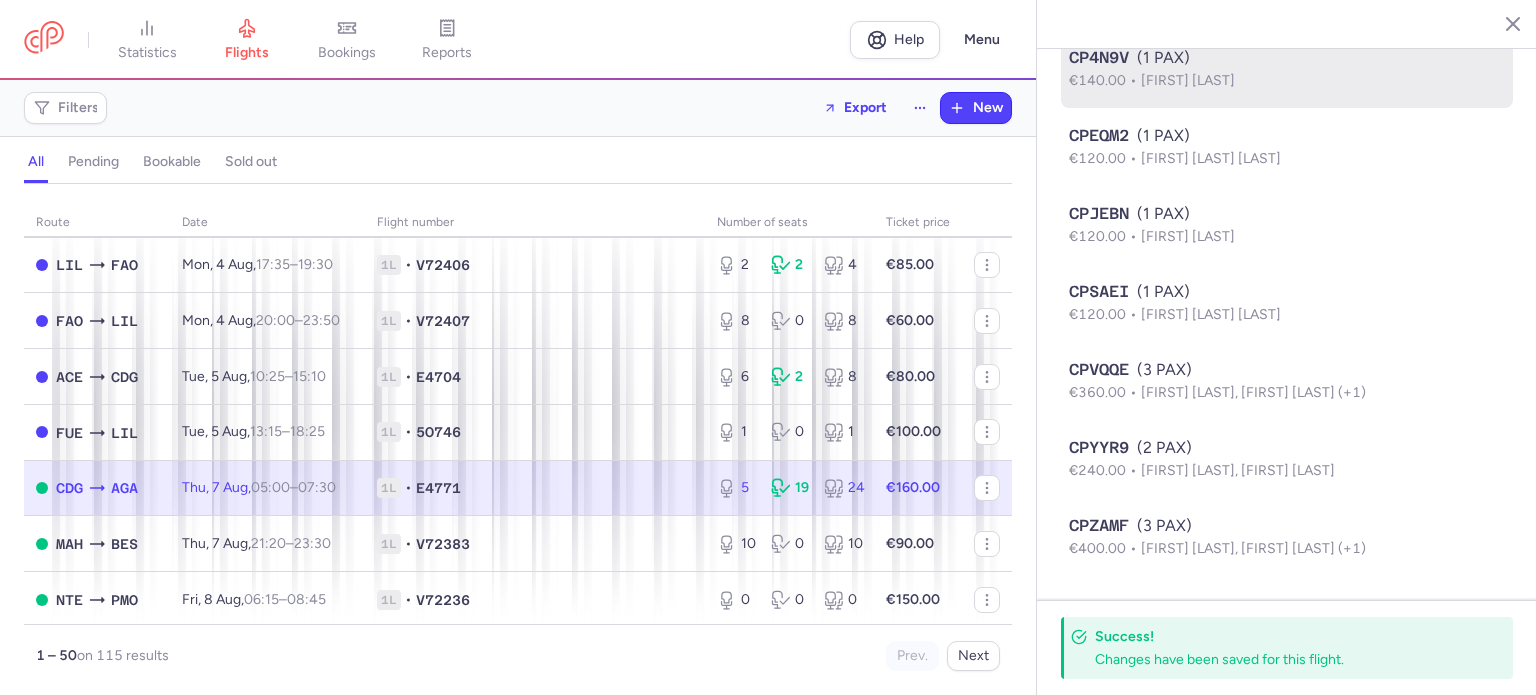 click on "[FIRST] [LAST]" at bounding box center [1188, 80] 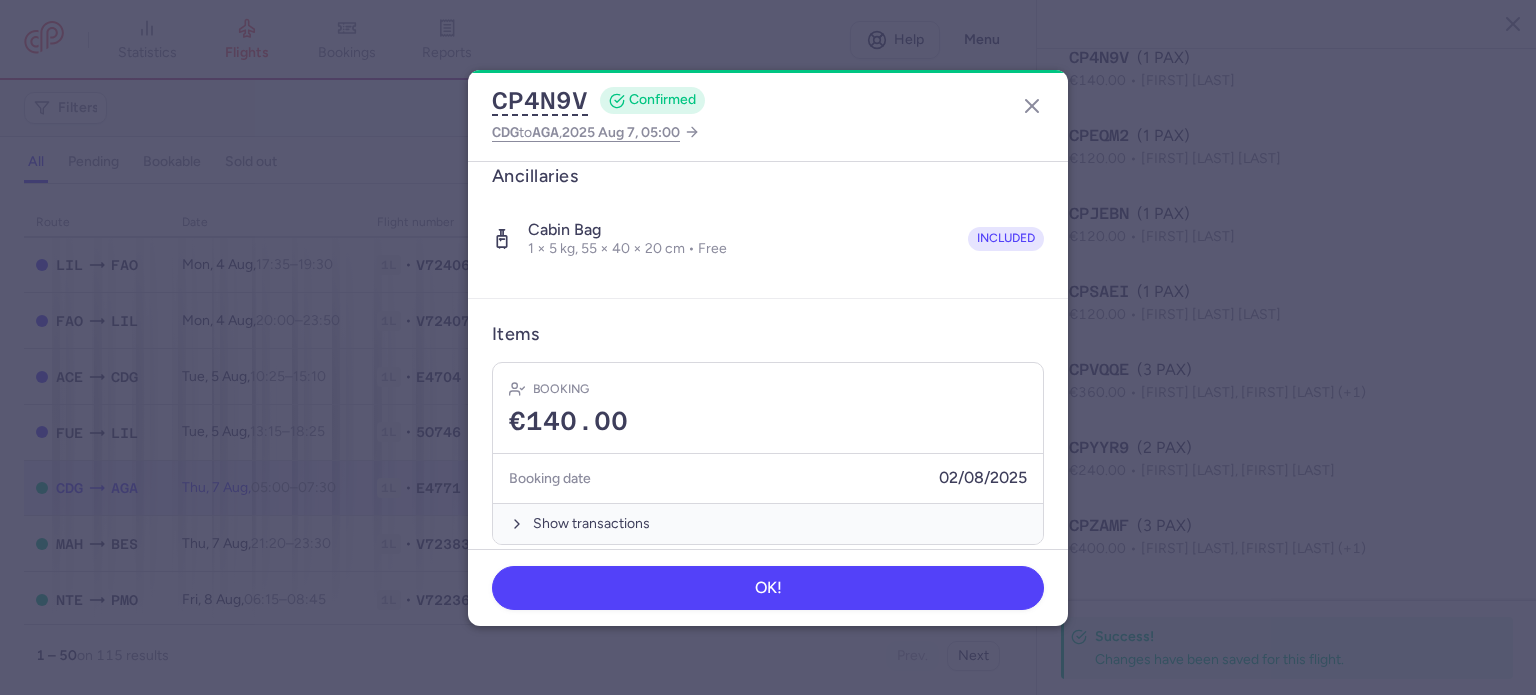 scroll, scrollTop: 352, scrollLeft: 0, axis: vertical 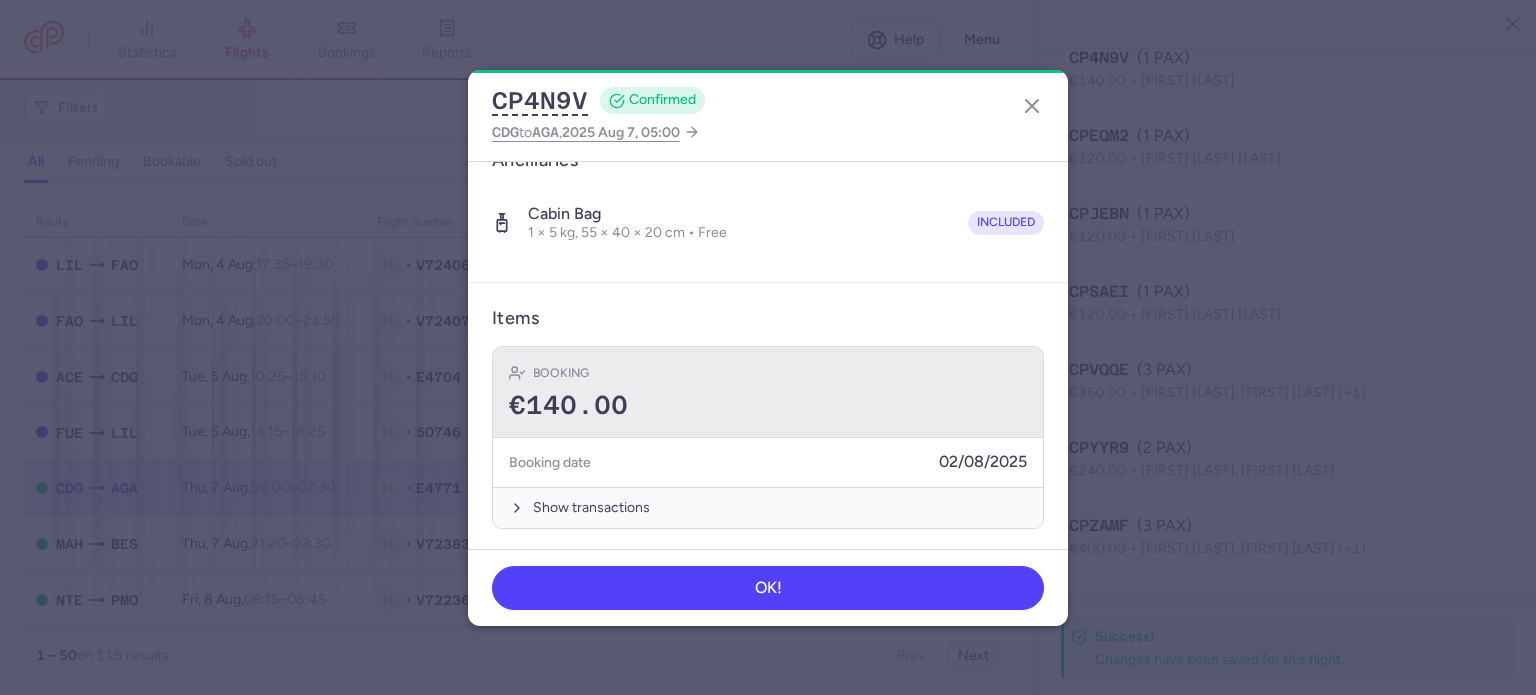 click on "€140.00" at bounding box center (768, 406) 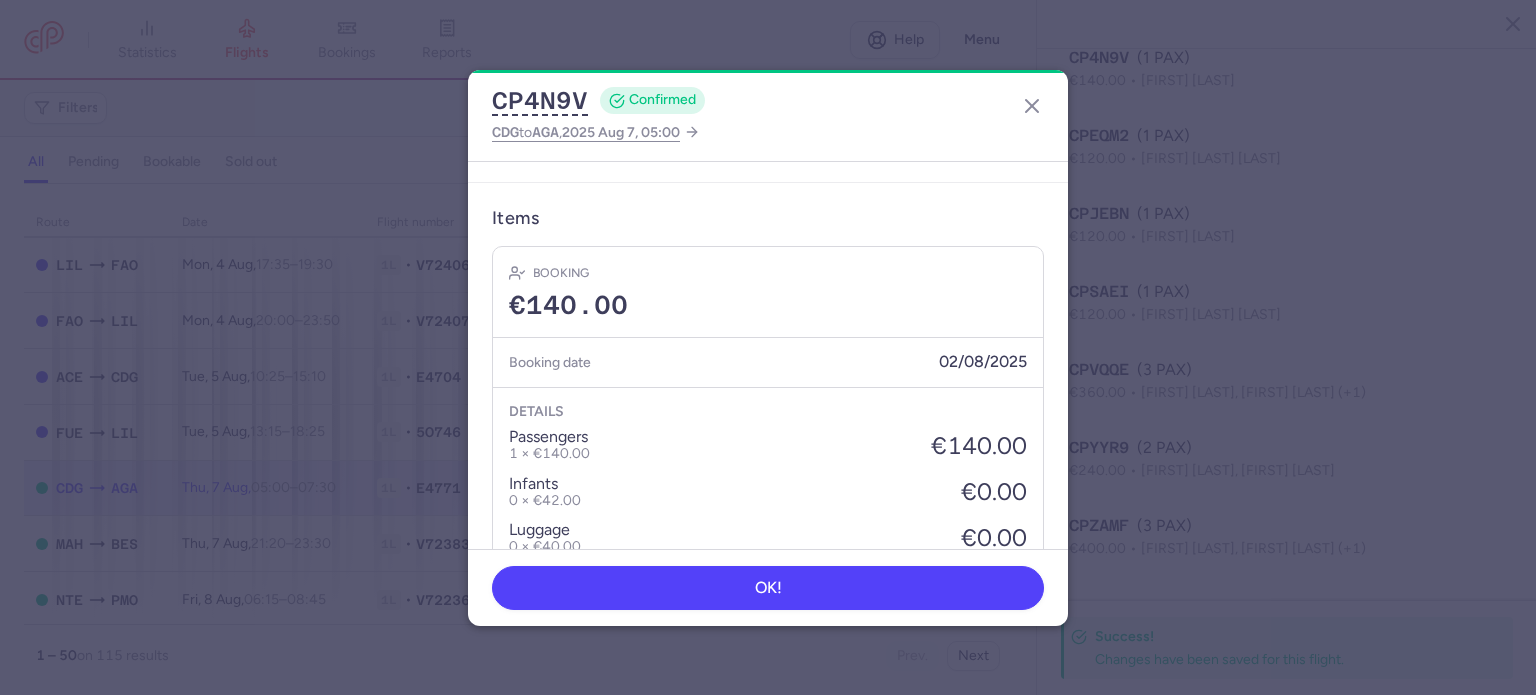 scroll, scrollTop: 252, scrollLeft: 0, axis: vertical 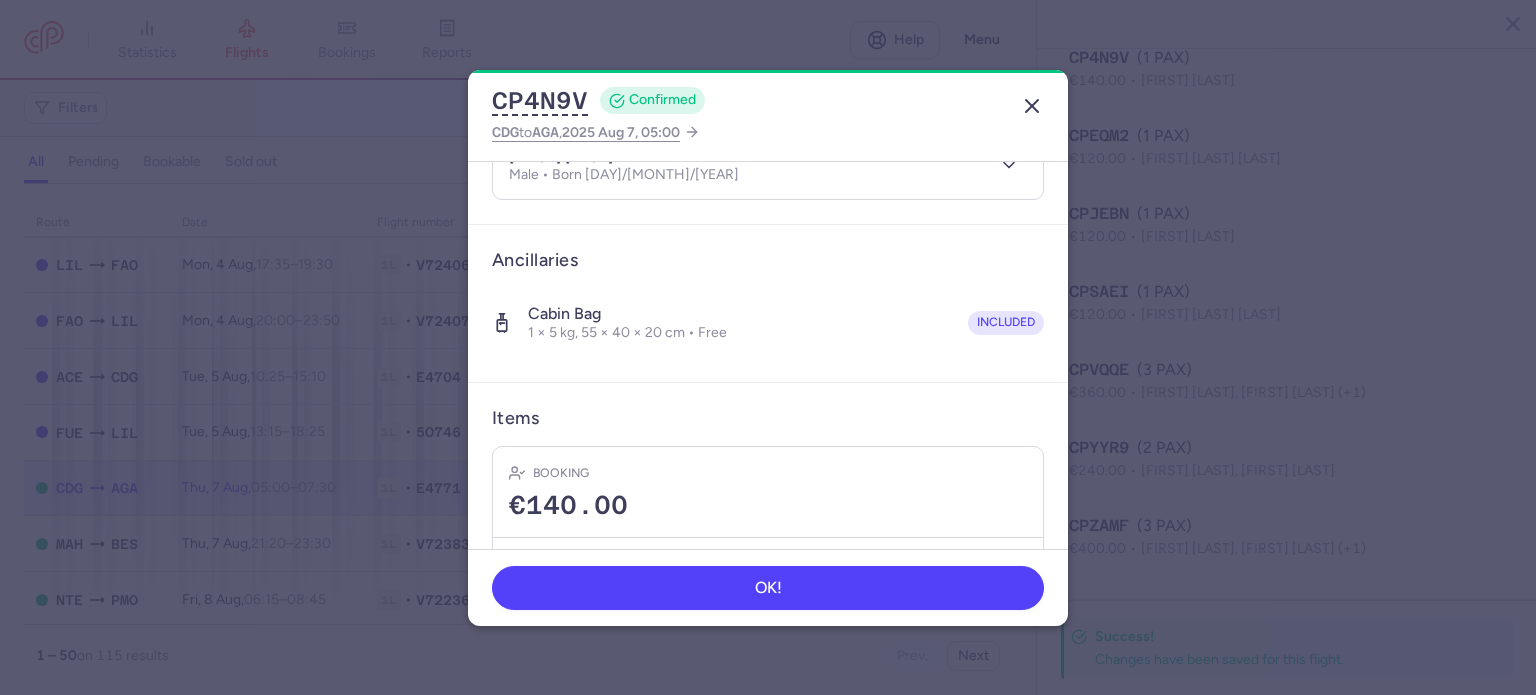 click 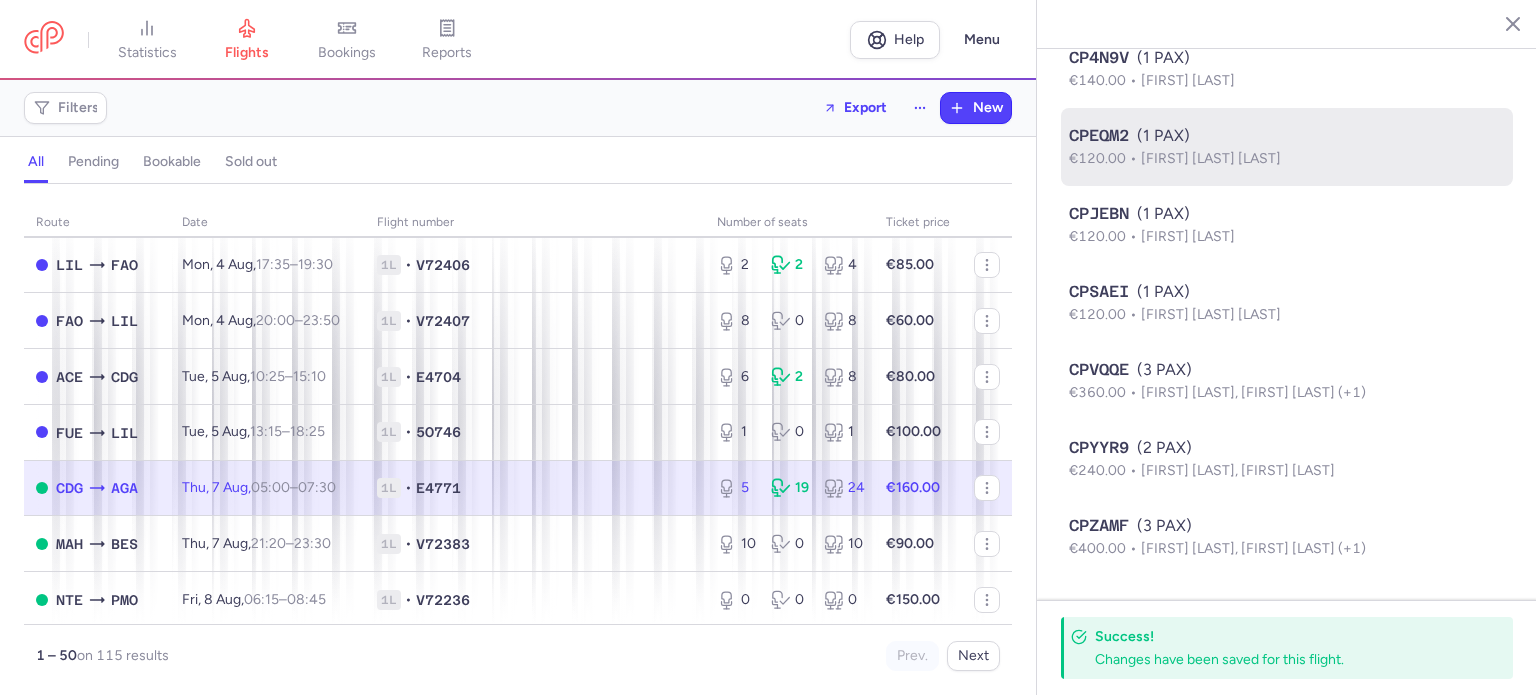 type 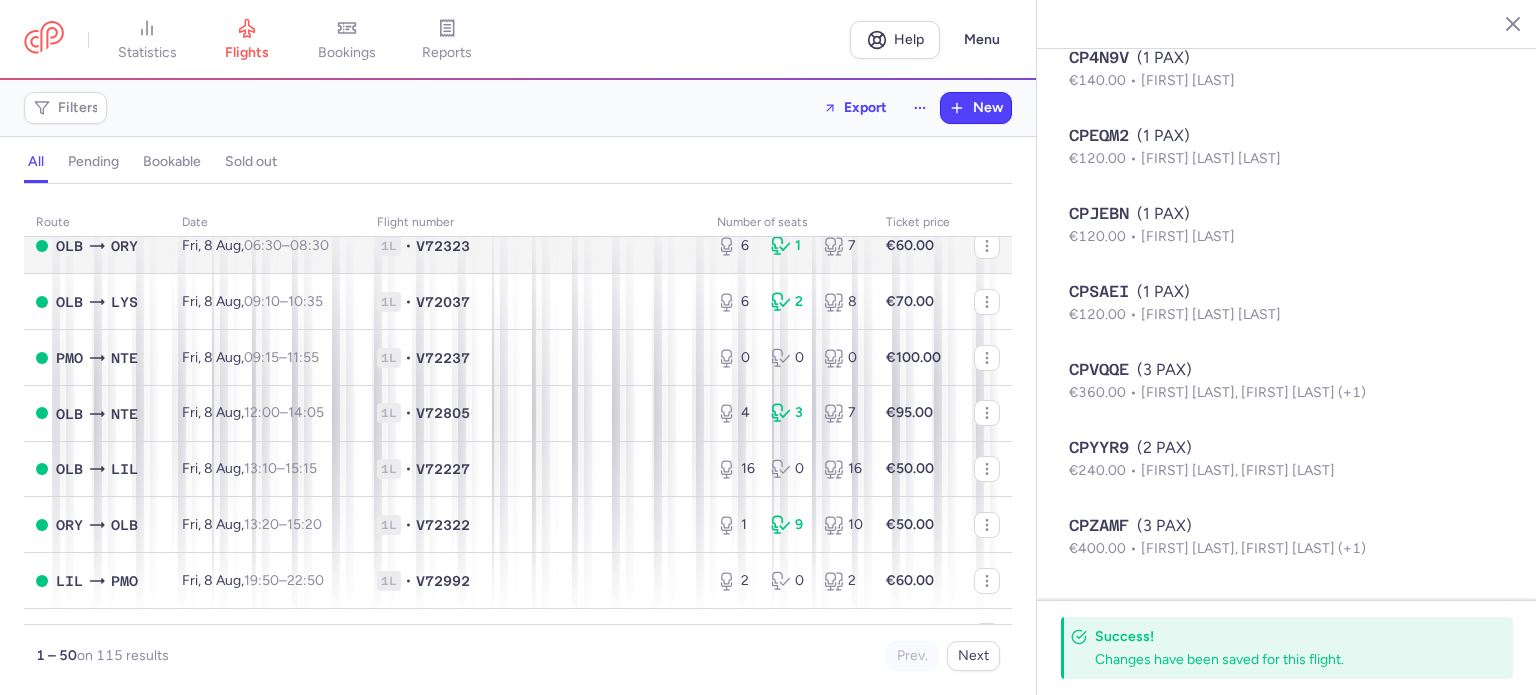 scroll, scrollTop: 700, scrollLeft: 0, axis: vertical 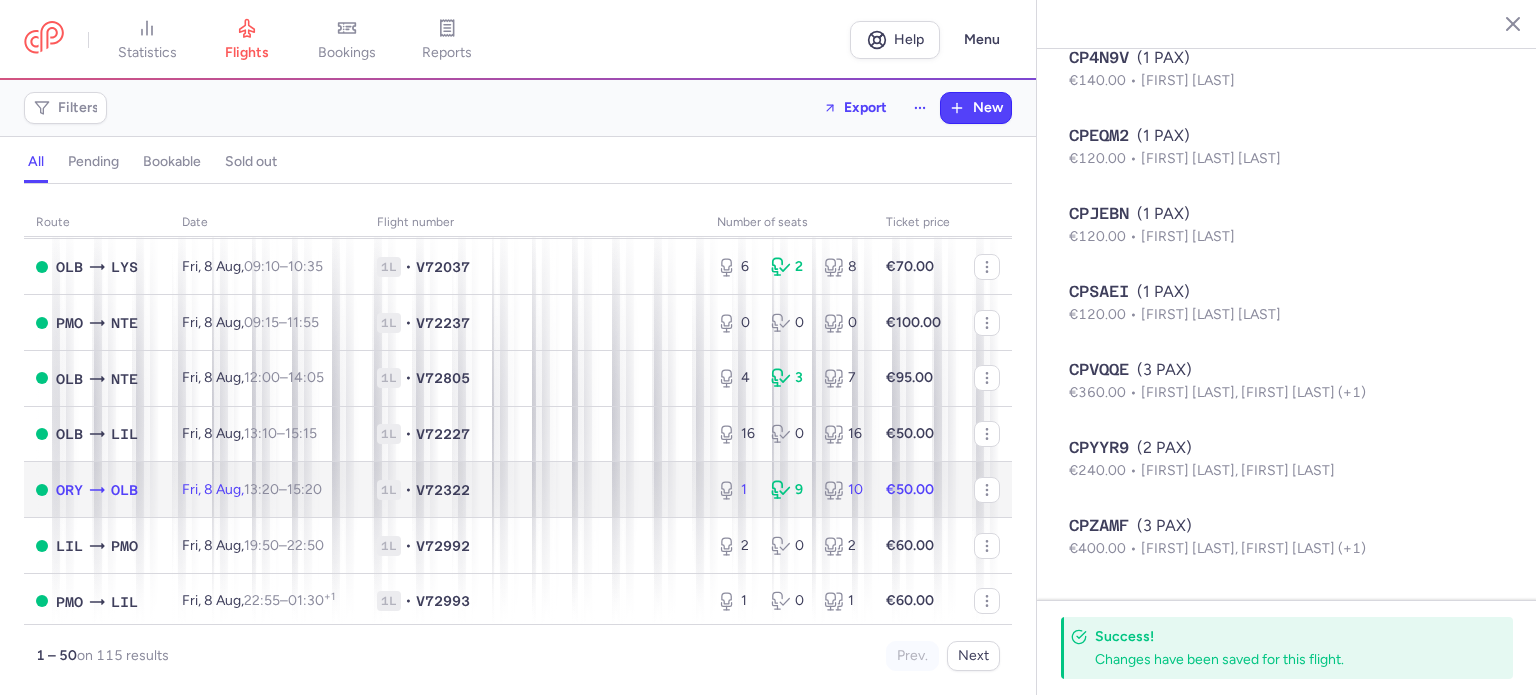 click on "1L • V72322" at bounding box center (535, 490) 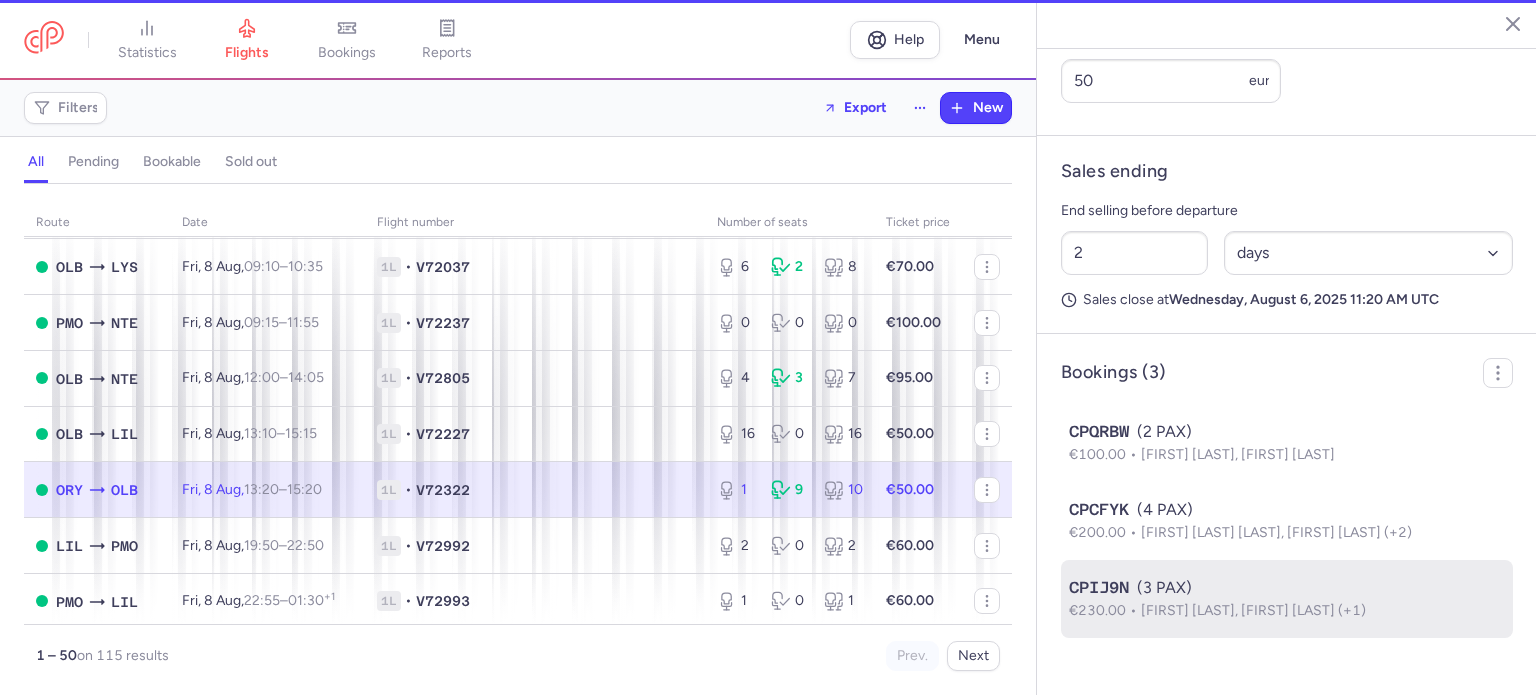 scroll, scrollTop: 891, scrollLeft: 0, axis: vertical 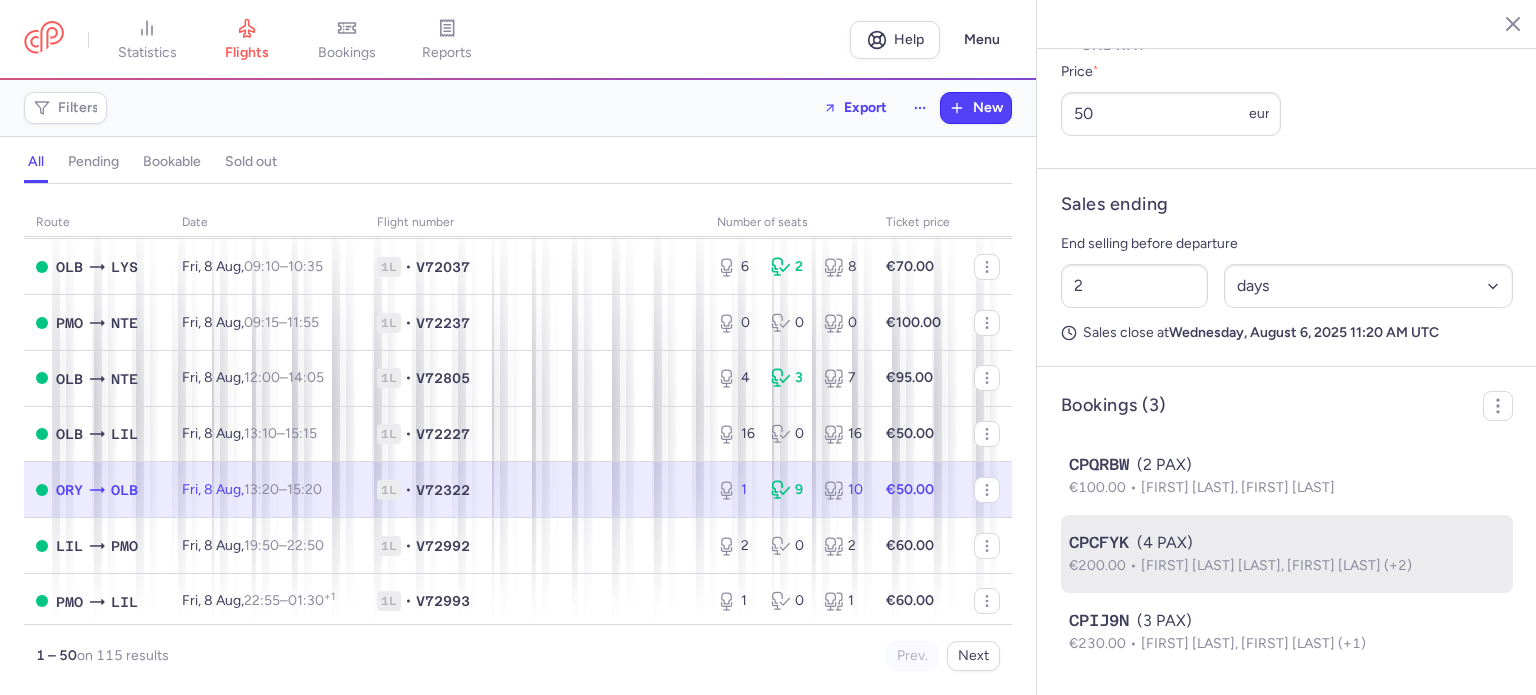 click on "€200.00 [FIRST] [LAST] [LAST], [FIRST] [LAST] (+2)" at bounding box center (1287, 566) 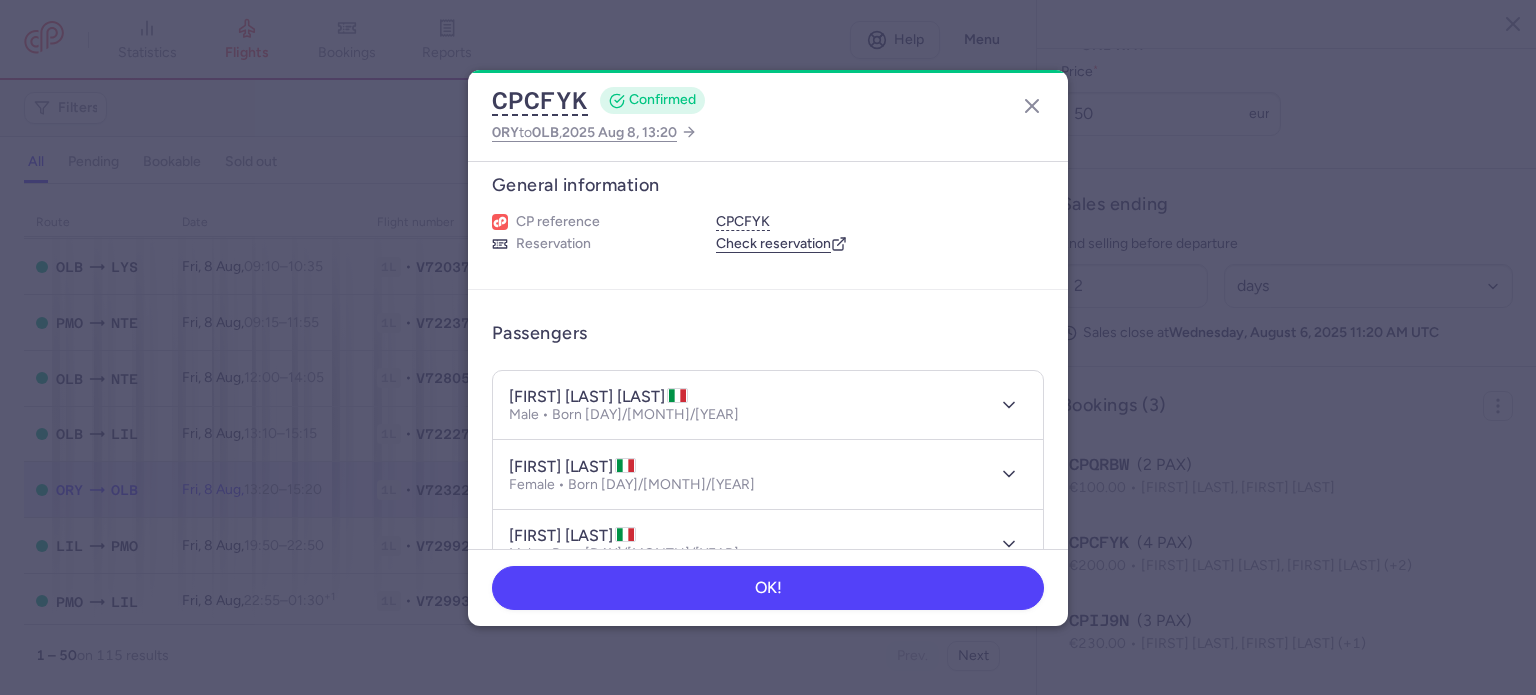 scroll, scrollTop: 0, scrollLeft: 0, axis: both 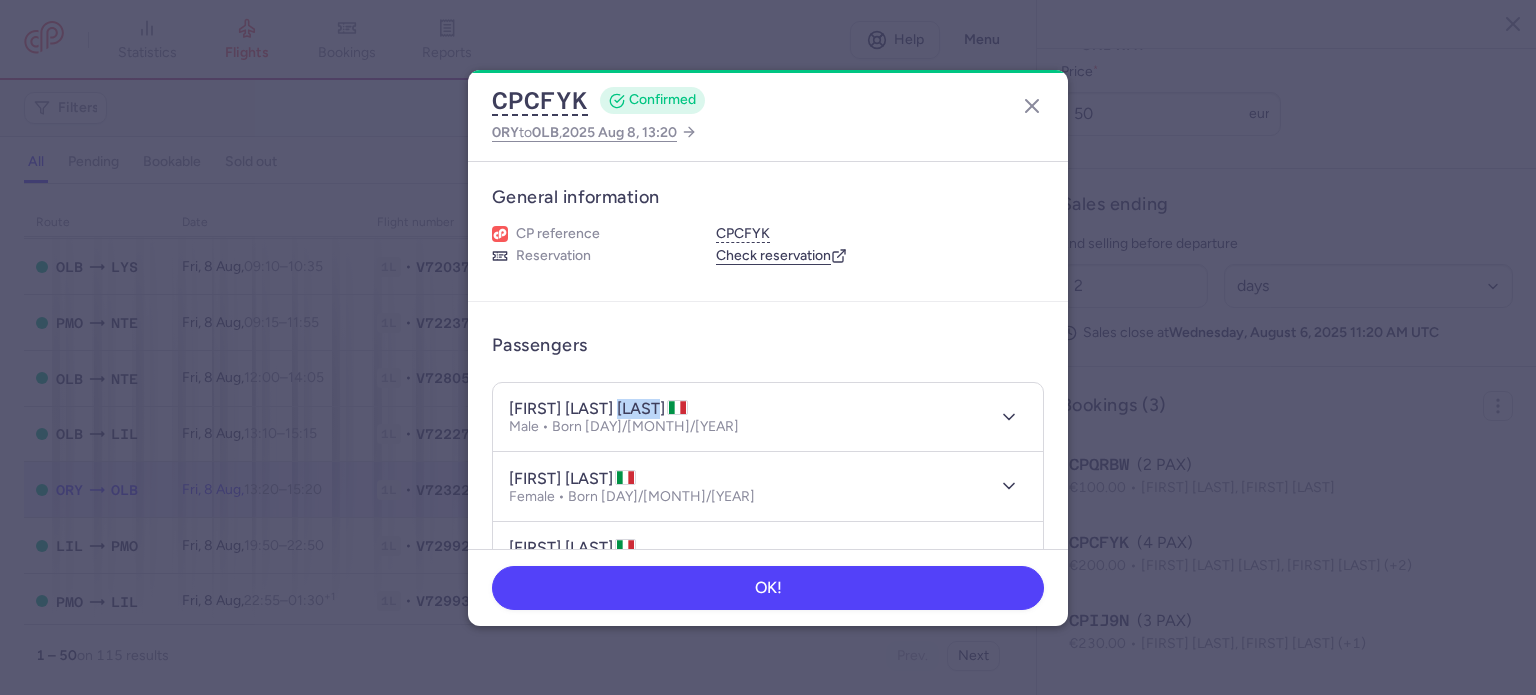 drag, startPoint x: 620, startPoint y: 403, endPoint x: 671, endPoint y: 411, distance: 51.62364 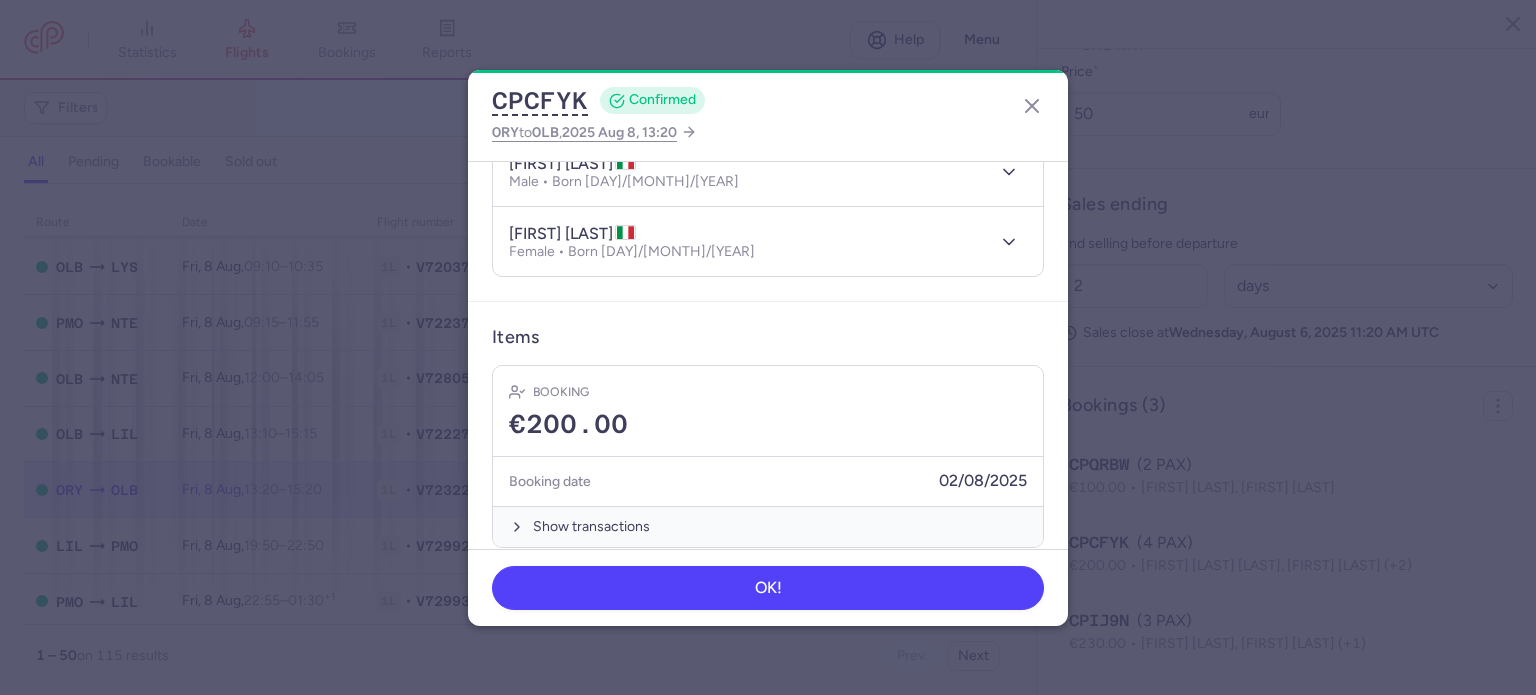scroll, scrollTop: 400, scrollLeft: 0, axis: vertical 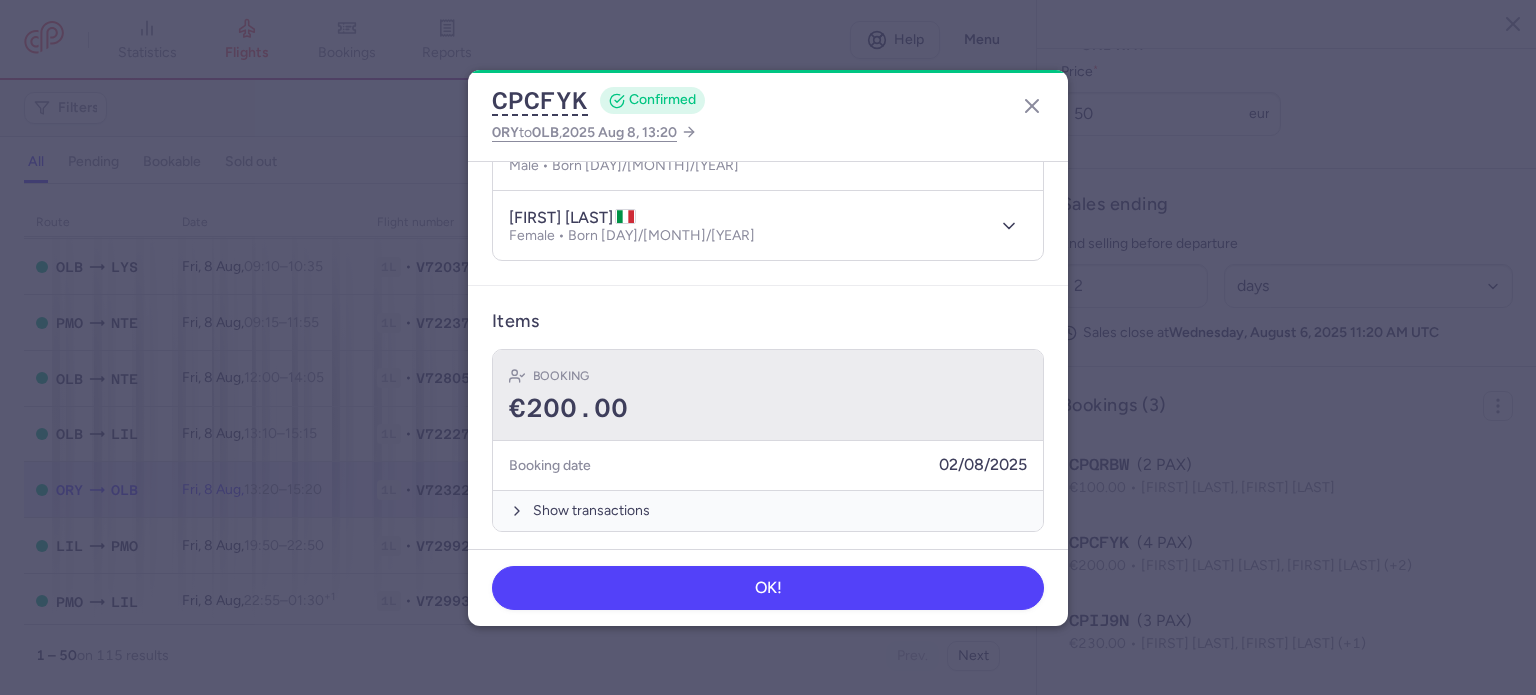click on "Booking €200.00" at bounding box center (768, 395) 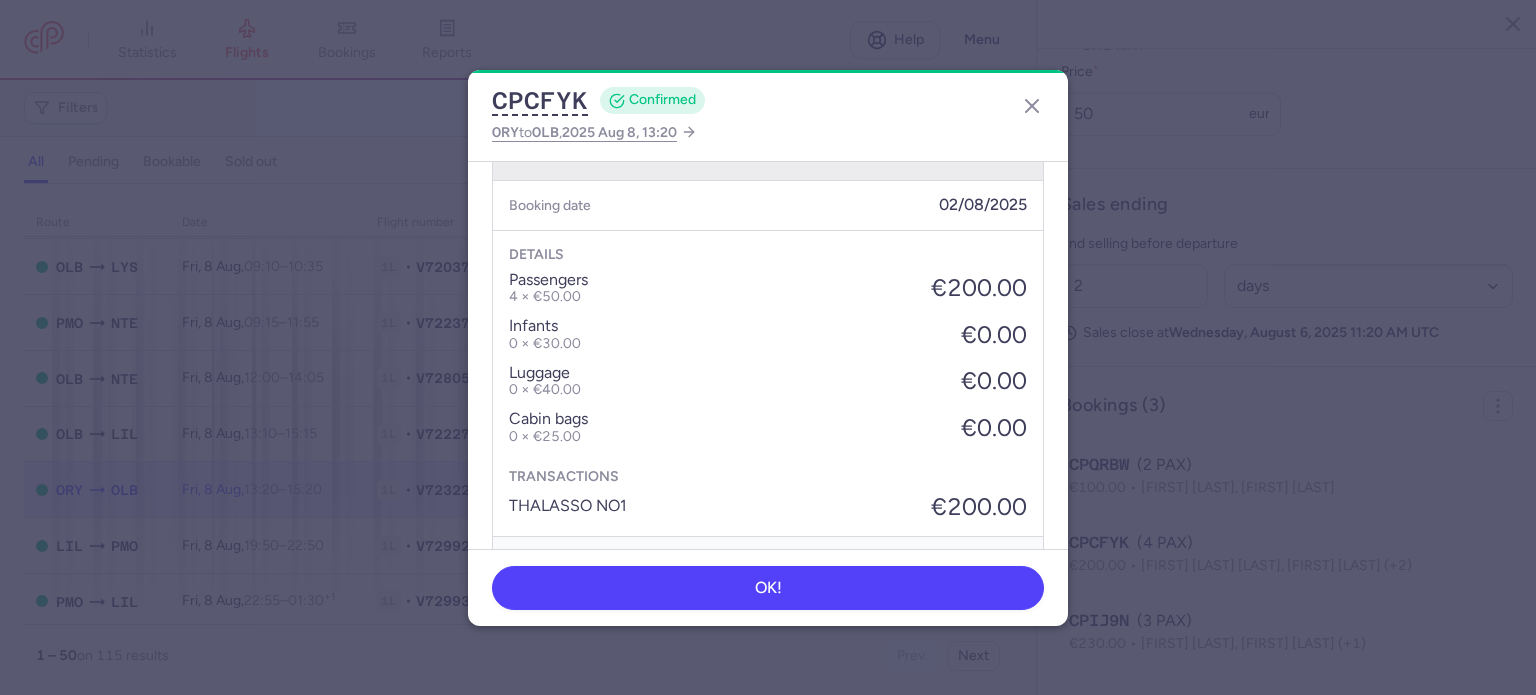 scroll, scrollTop: 700, scrollLeft: 0, axis: vertical 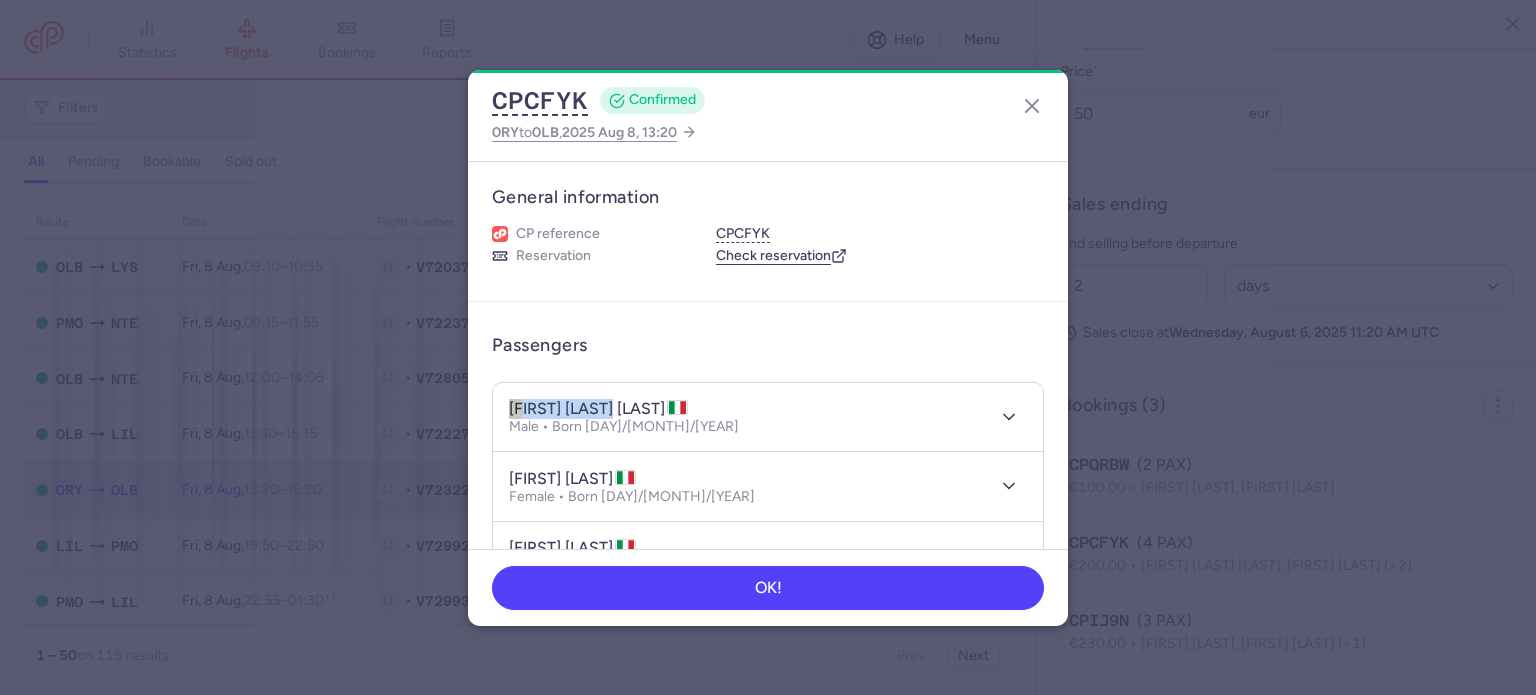 drag, startPoint x: 615, startPoint y: 406, endPoint x: 468, endPoint y: 399, distance: 147.16656 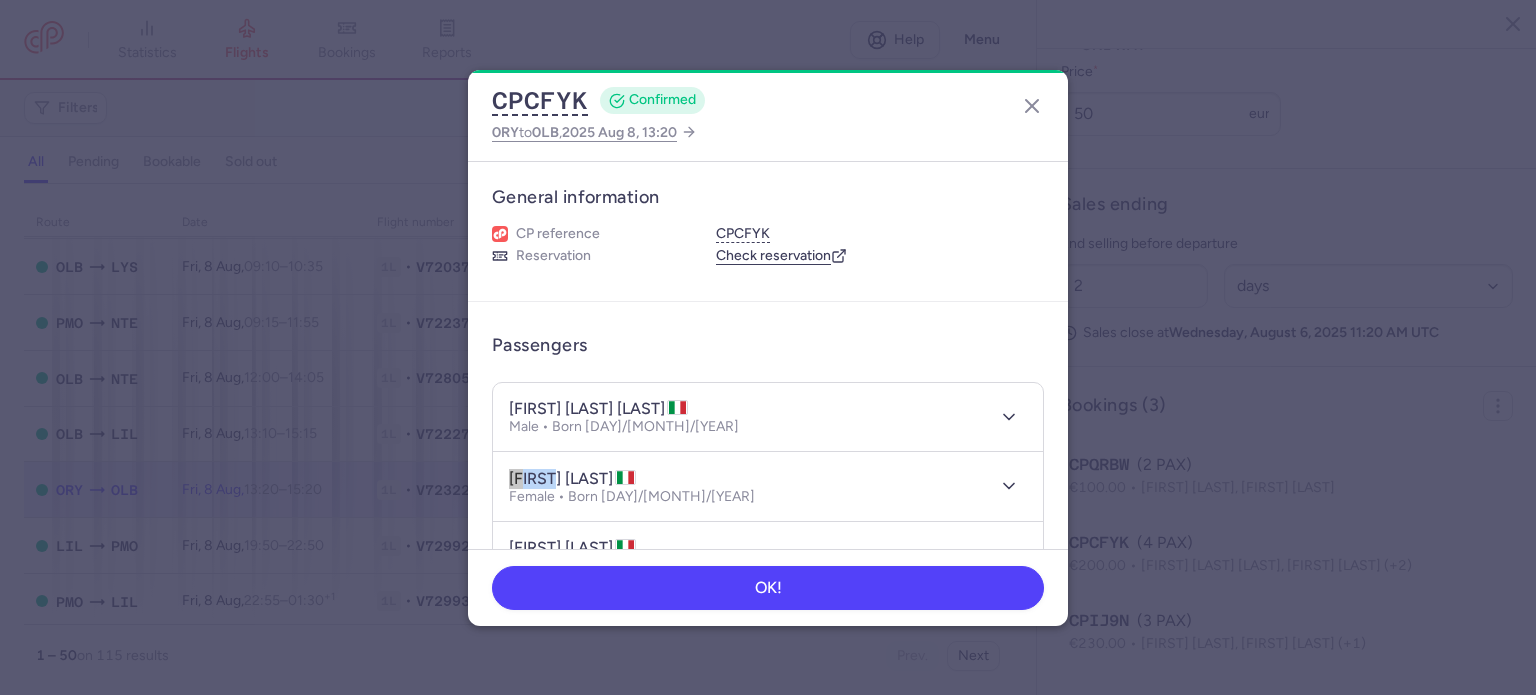 drag, startPoint x: 550, startPoint y: 475, endPoint x: 487, endPoint y: 466, distance: 63.63961 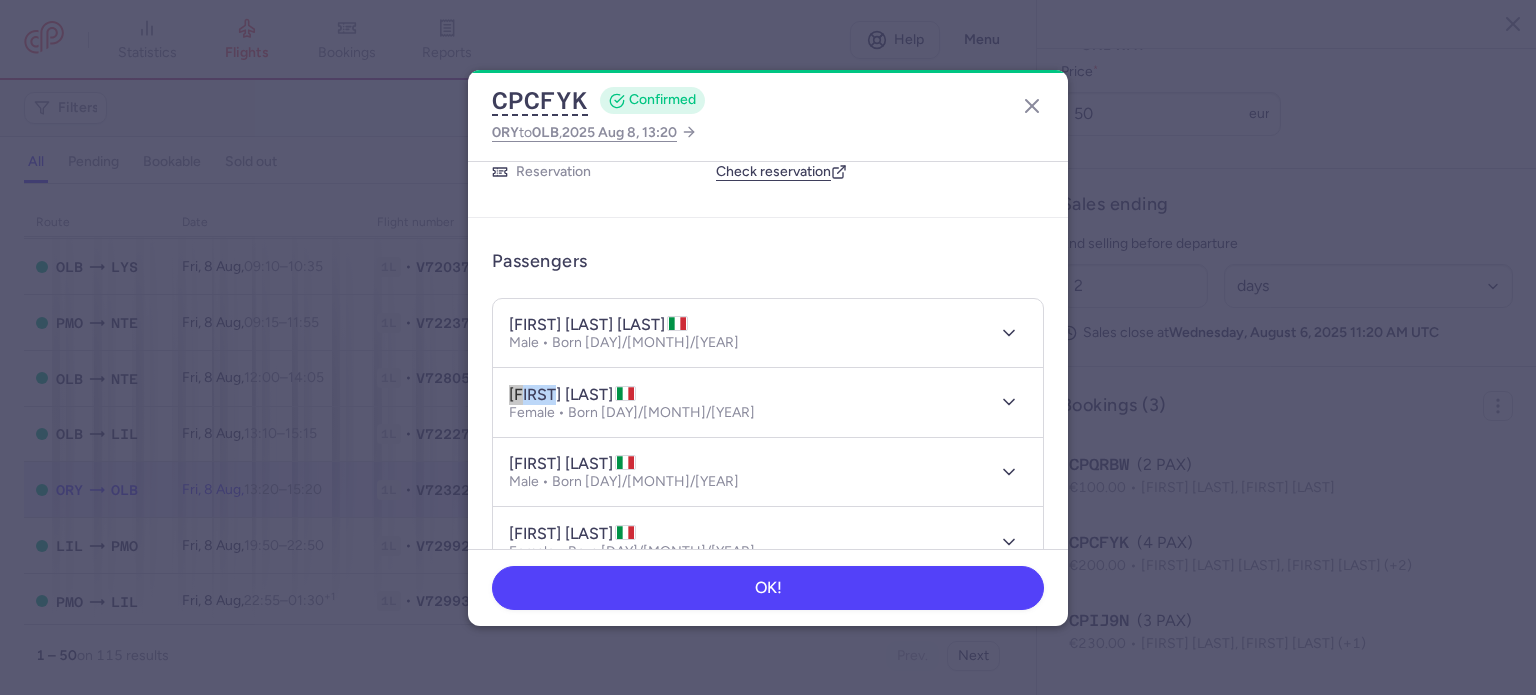 scroll, scrollTop: 200, scrollLeft: 0, axis: vertical 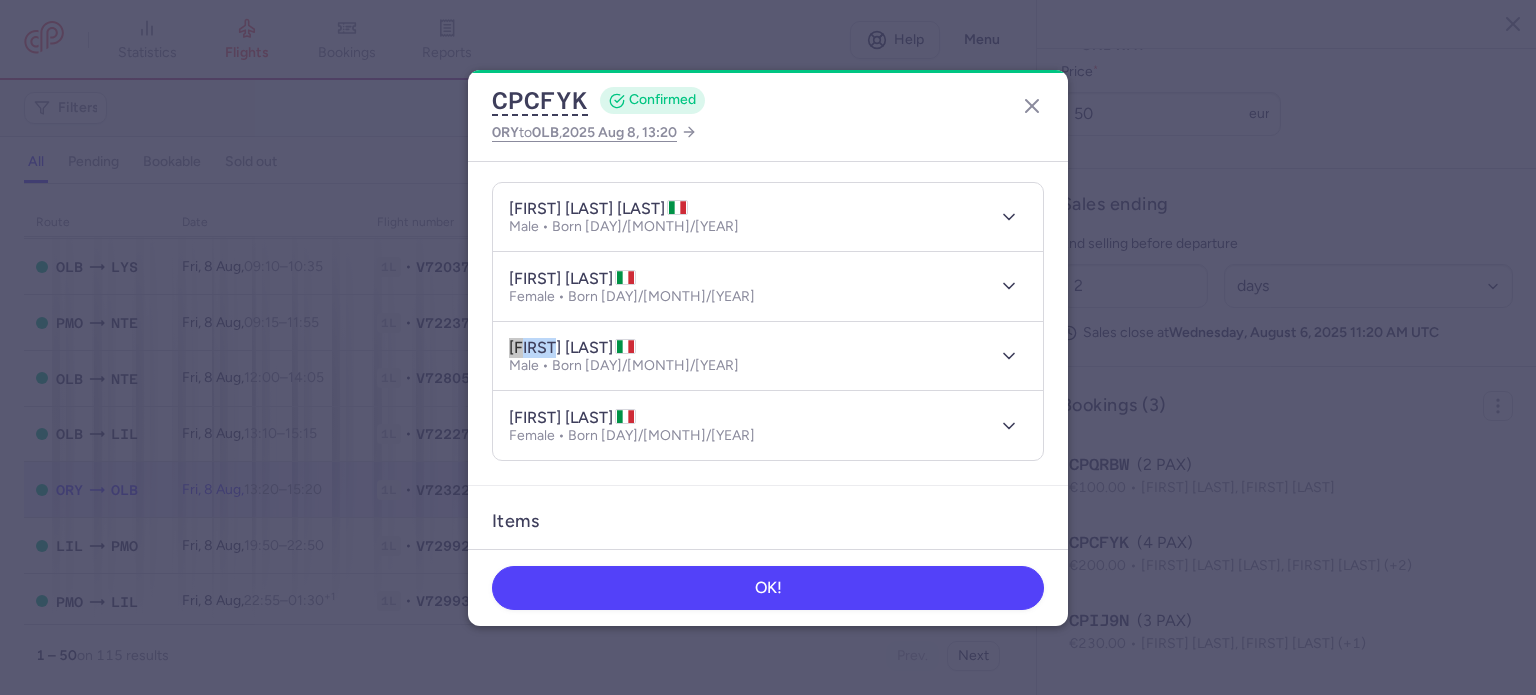 drag, startPoint x: 550, startPoint y: 348, endPoint x: 479, endPoint y: 346, distance: 71.02816 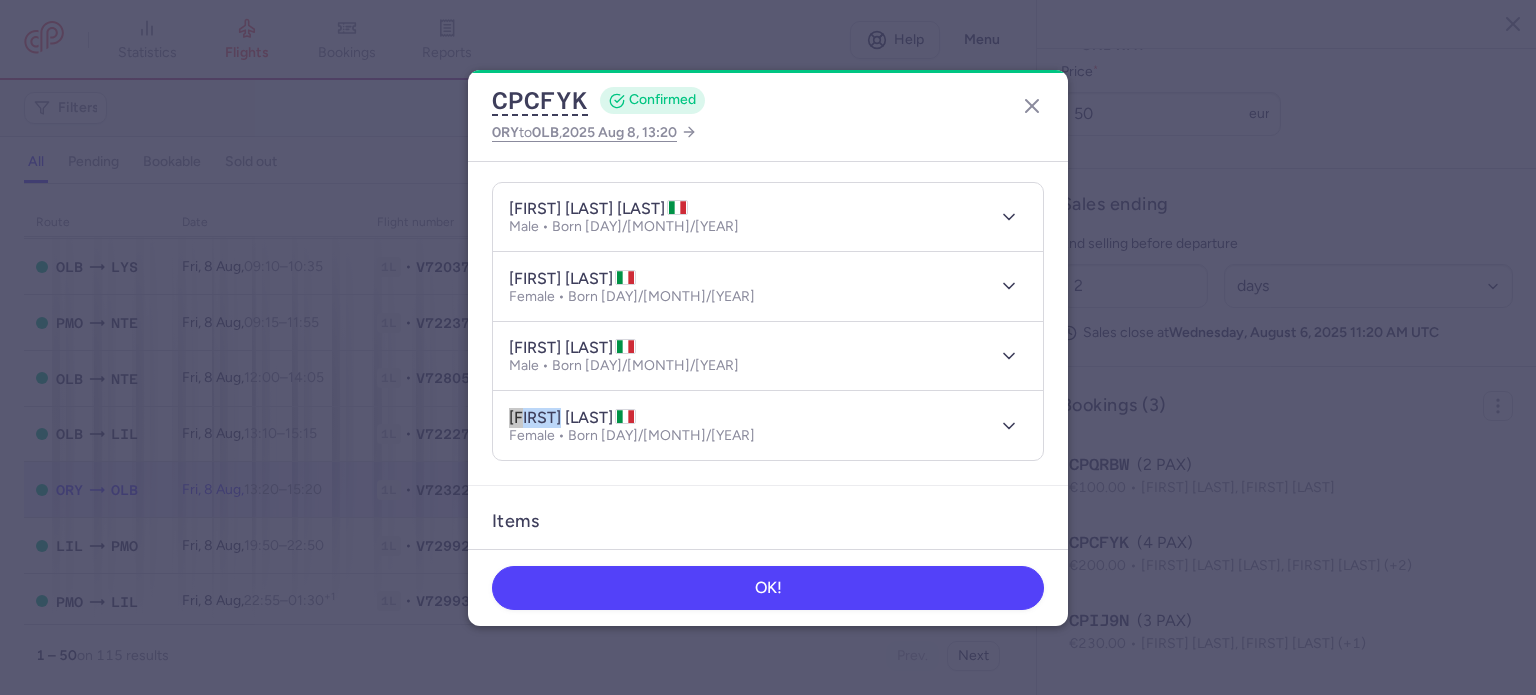 drag, startPoint x: 563, startPoint y: 412, endPoint x: 462, endPoint y: 407, distance: 101.12369 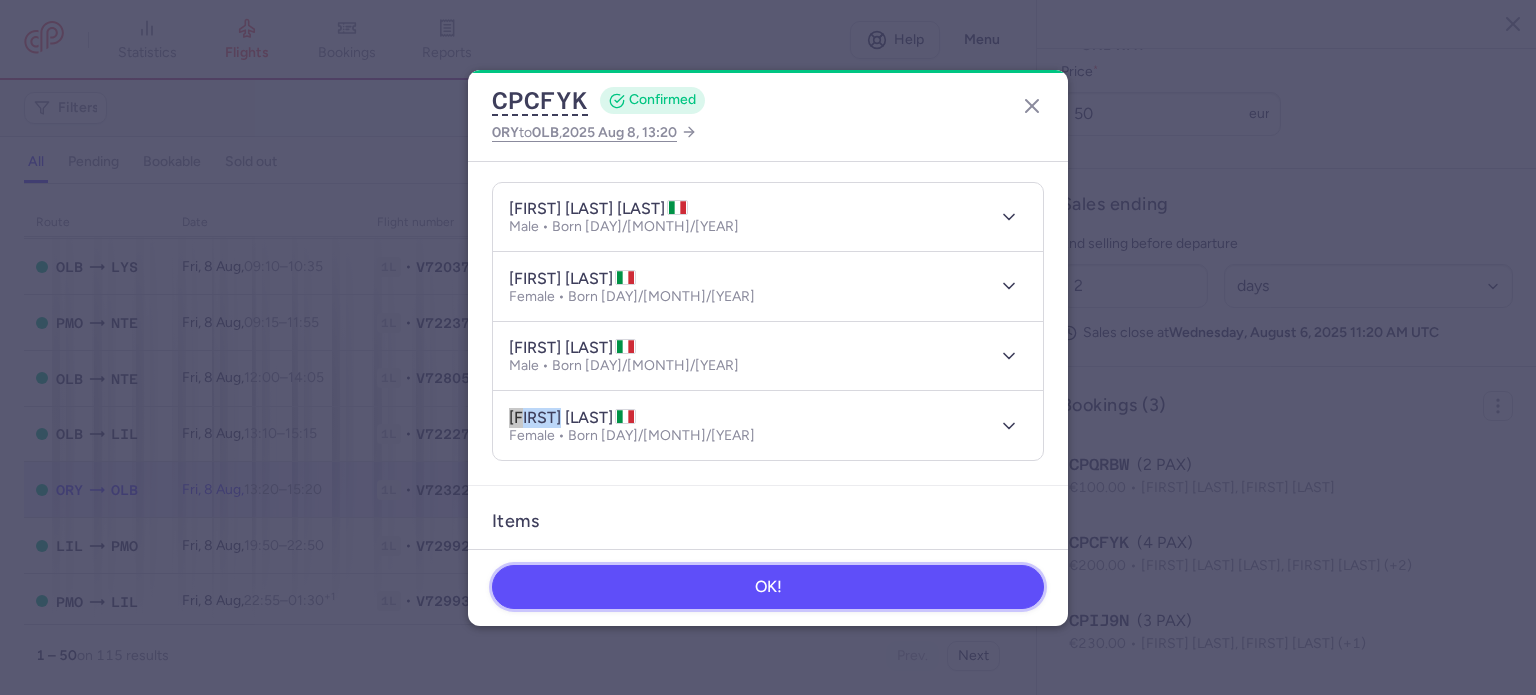 click on "OK!" at bounding box center [768, 587] 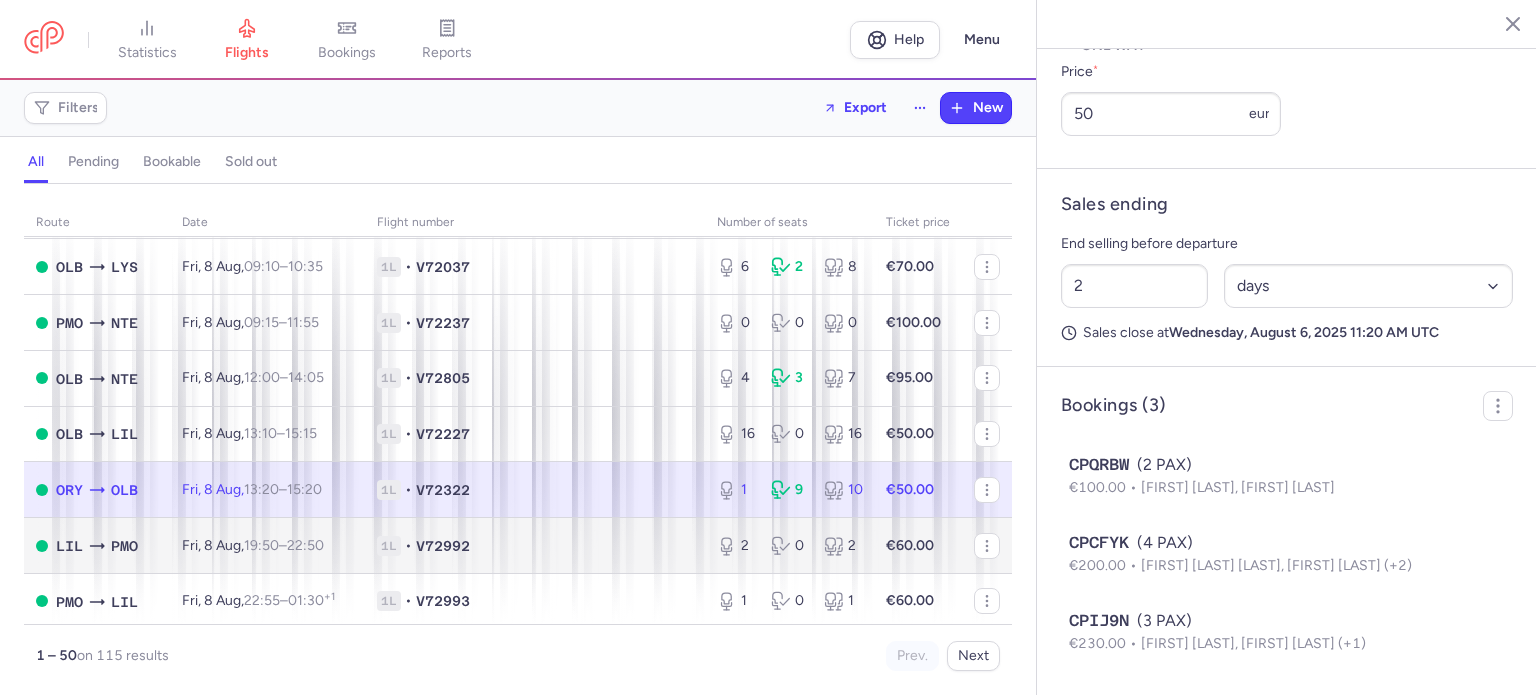 type 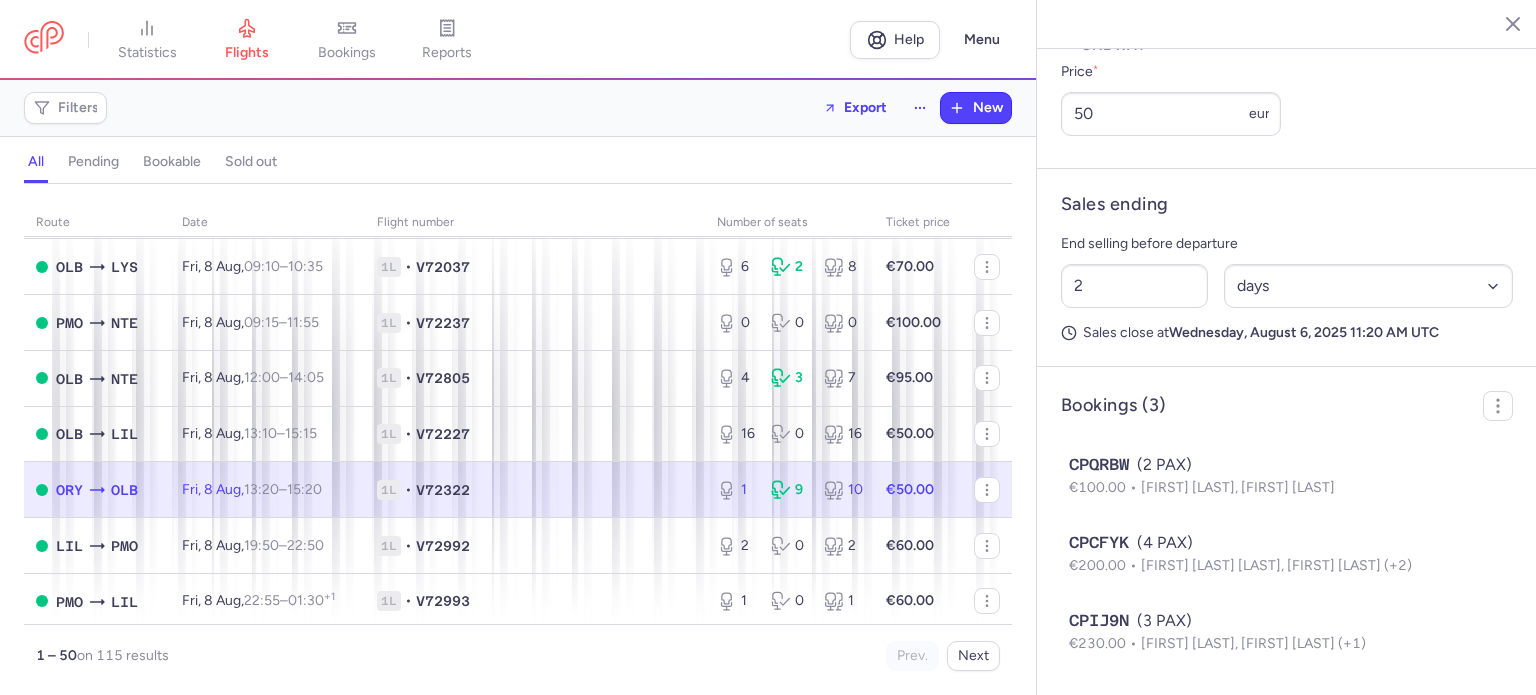 click on "1 9 10" at bounding box center [789, 490] 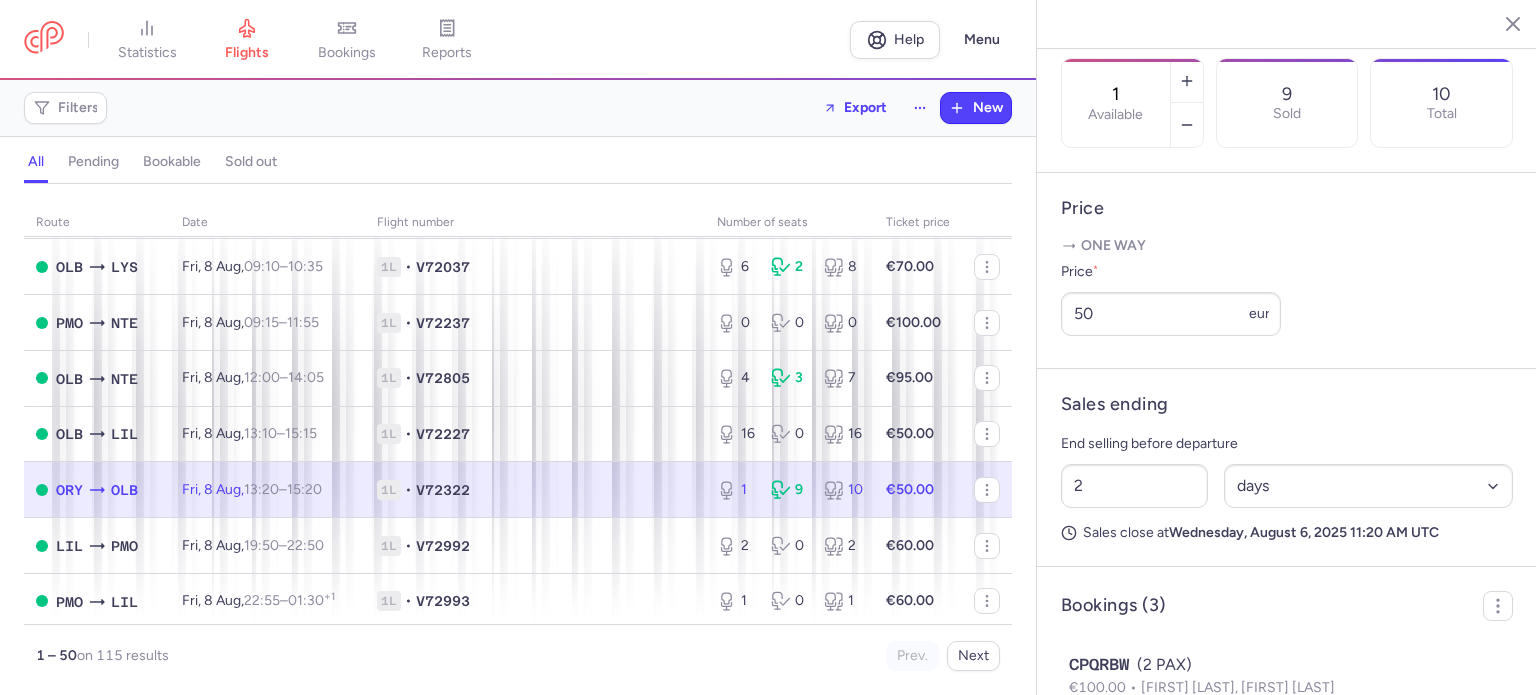 scroll, scrollTop: 591, scrollLeft: 0, axis: vertical 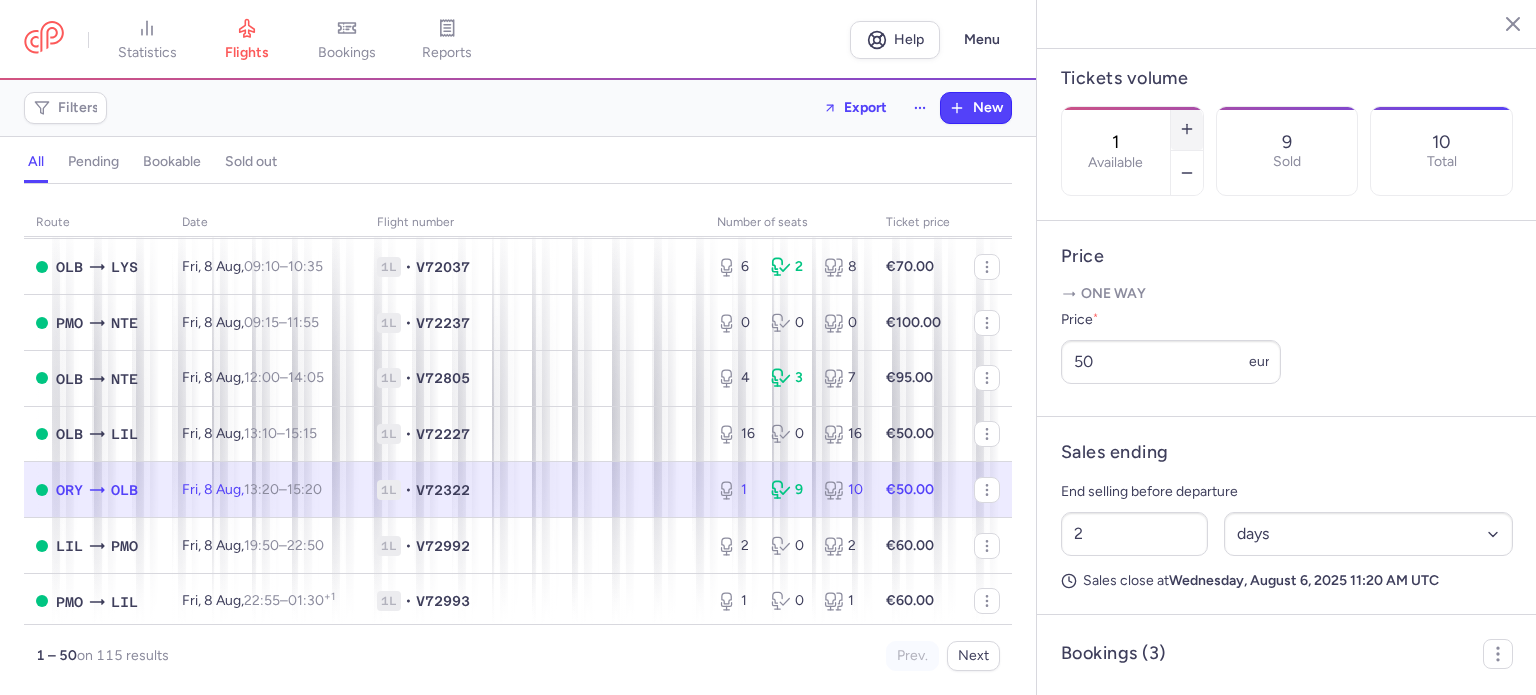 click at bounding box center [1187, 129] 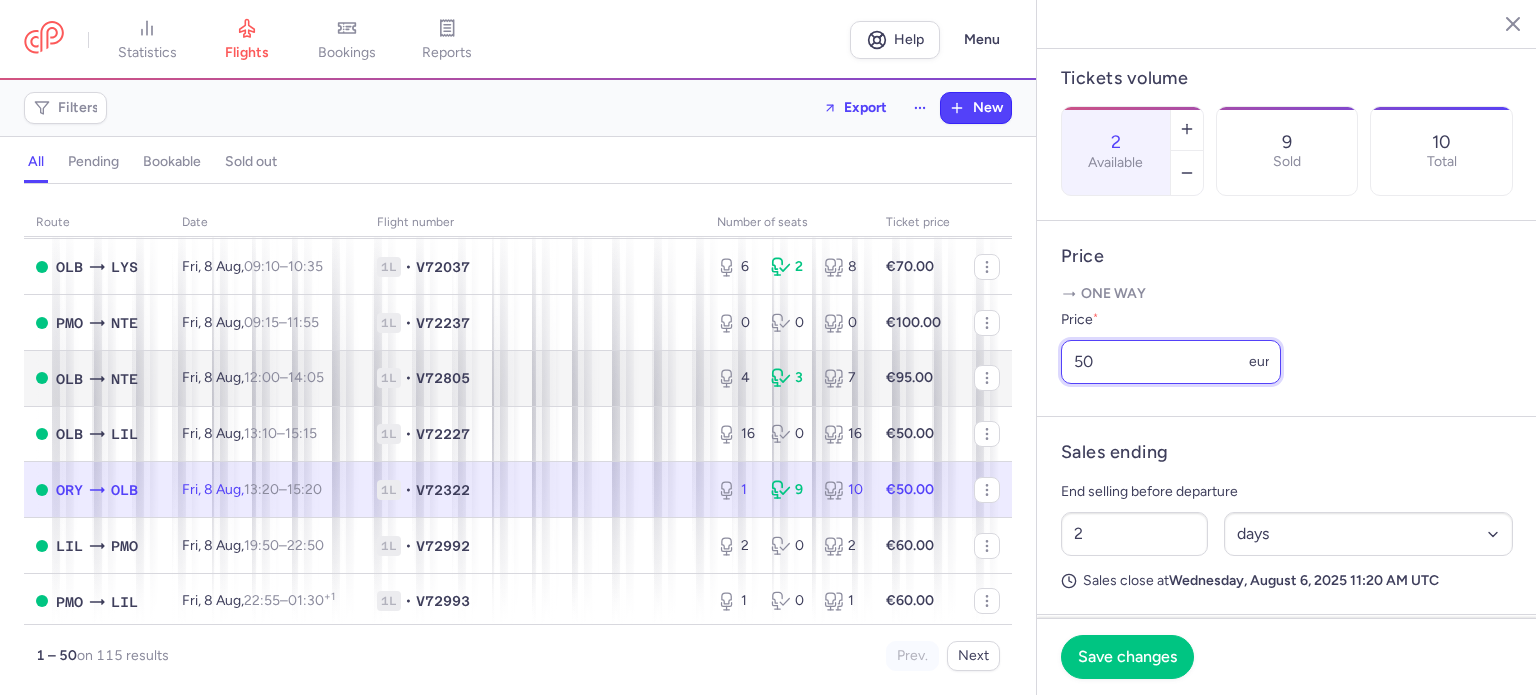 drag, startPoint x: 1128, startPoint y: 415, endPoint x: 991, endPoint y: 416, distance: 137.00365 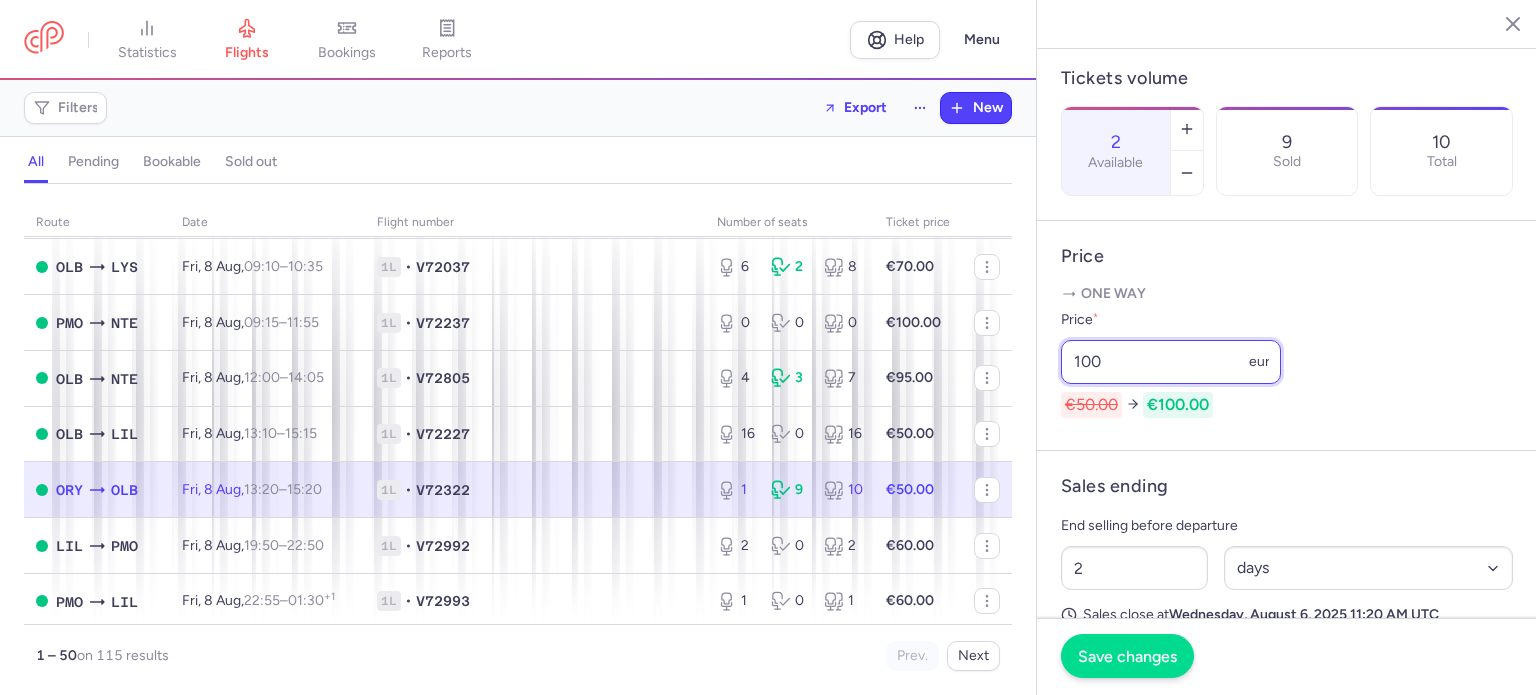 type on "100" 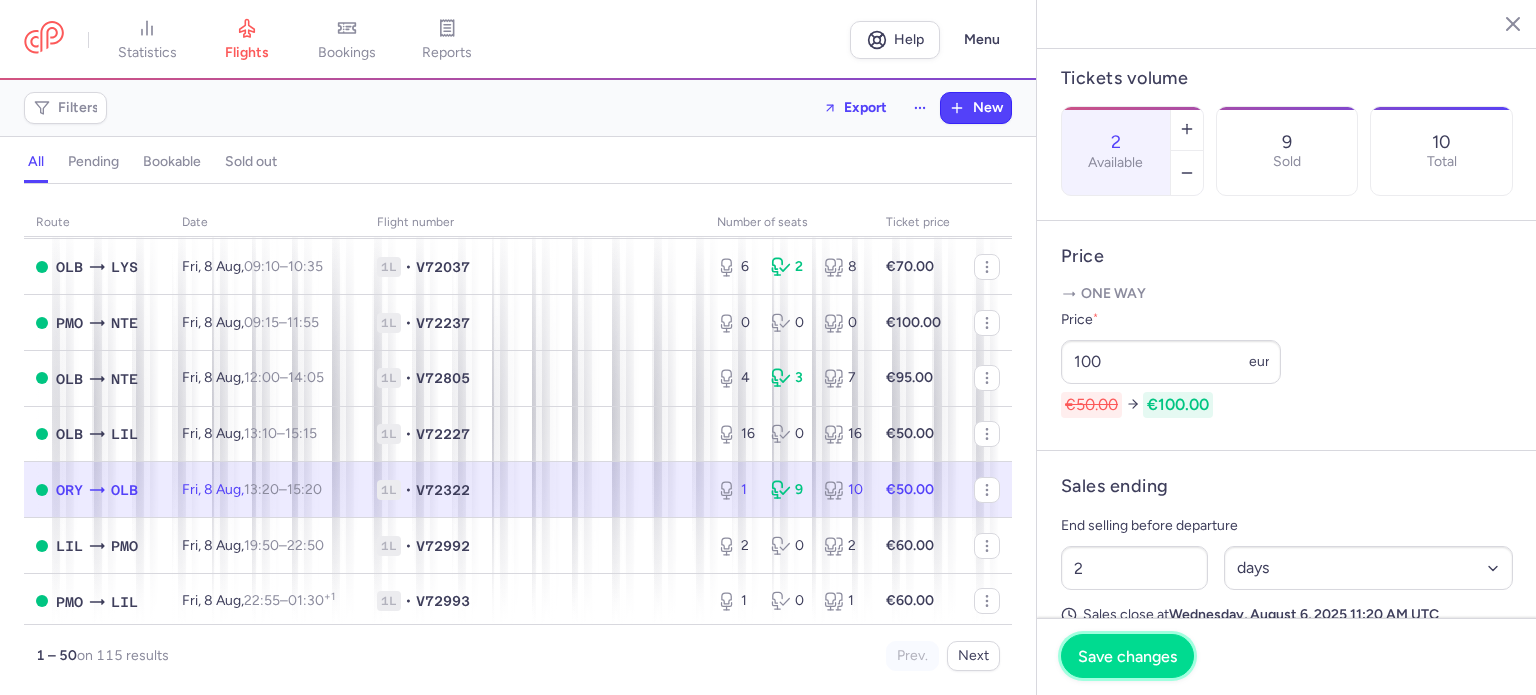 click on "Save changes" at bounding box center [1127, 656] 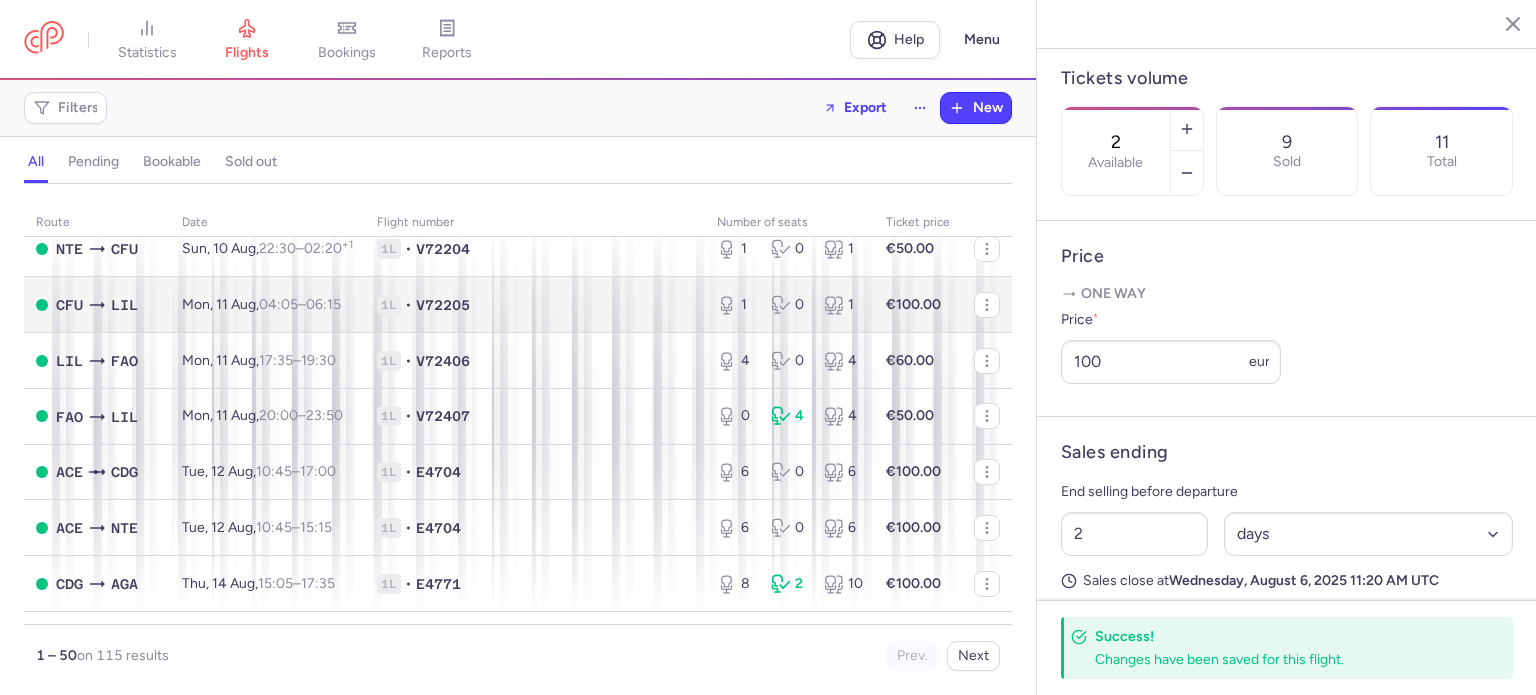 scroll, scrollTop: 2100, scrollLeft: 0, axis: vertical 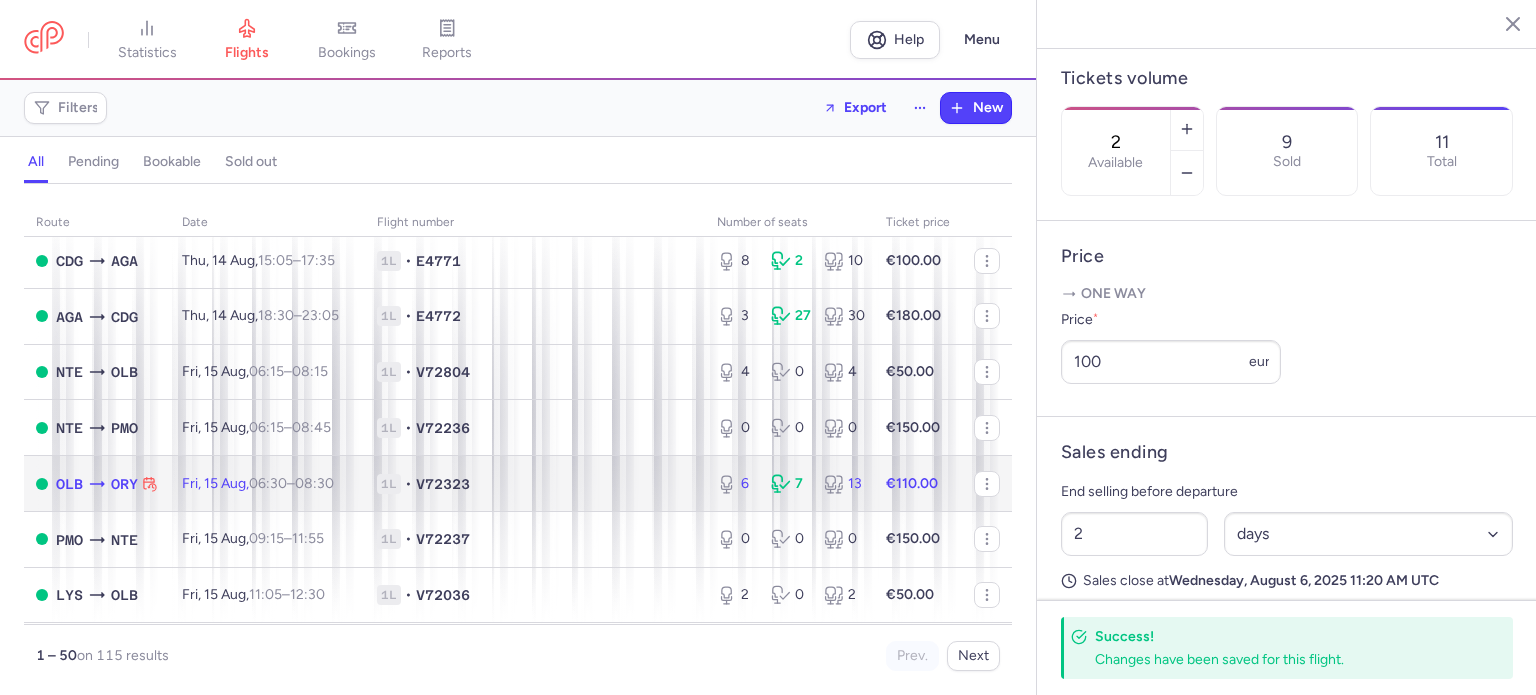 click on "1L • V72323" at bounding box center [535, 484] 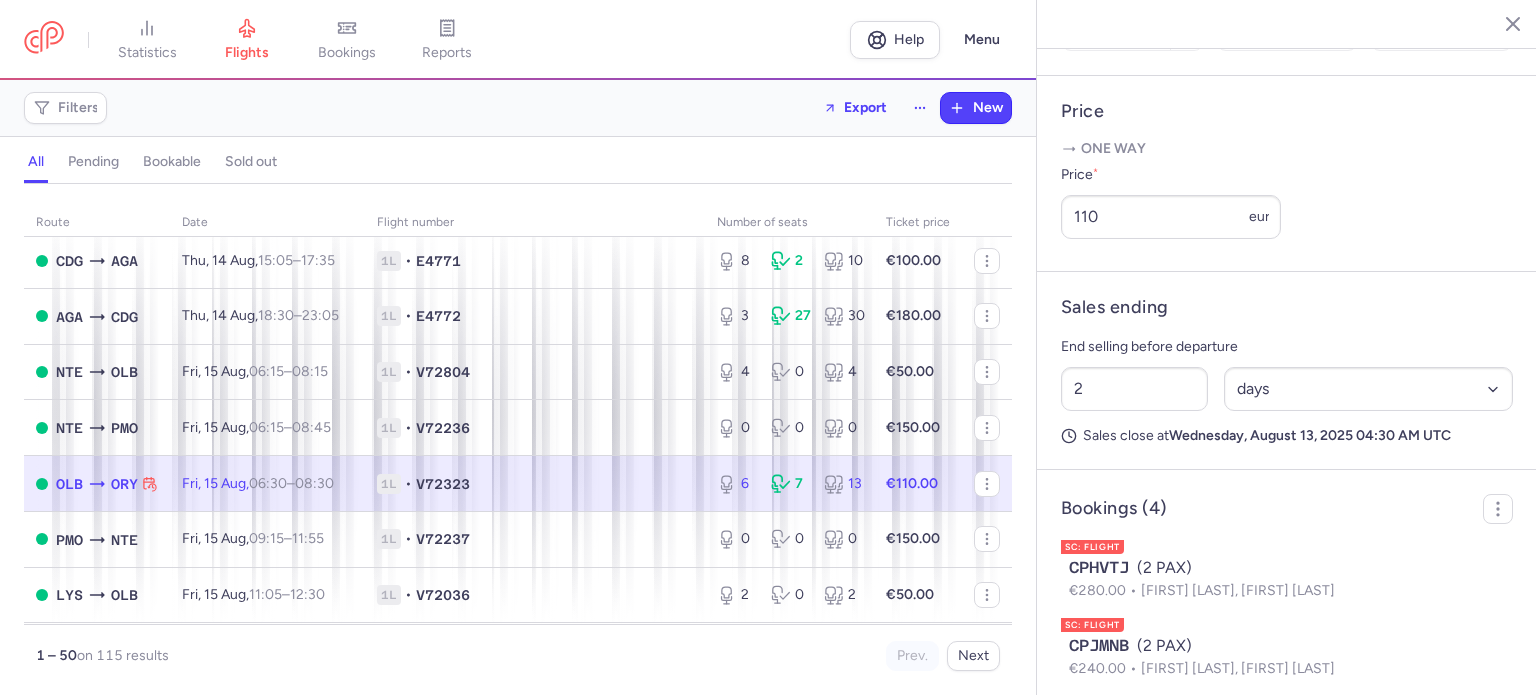 scroll, scrollTop: 969, scrollLeft: 0, axis: vertical 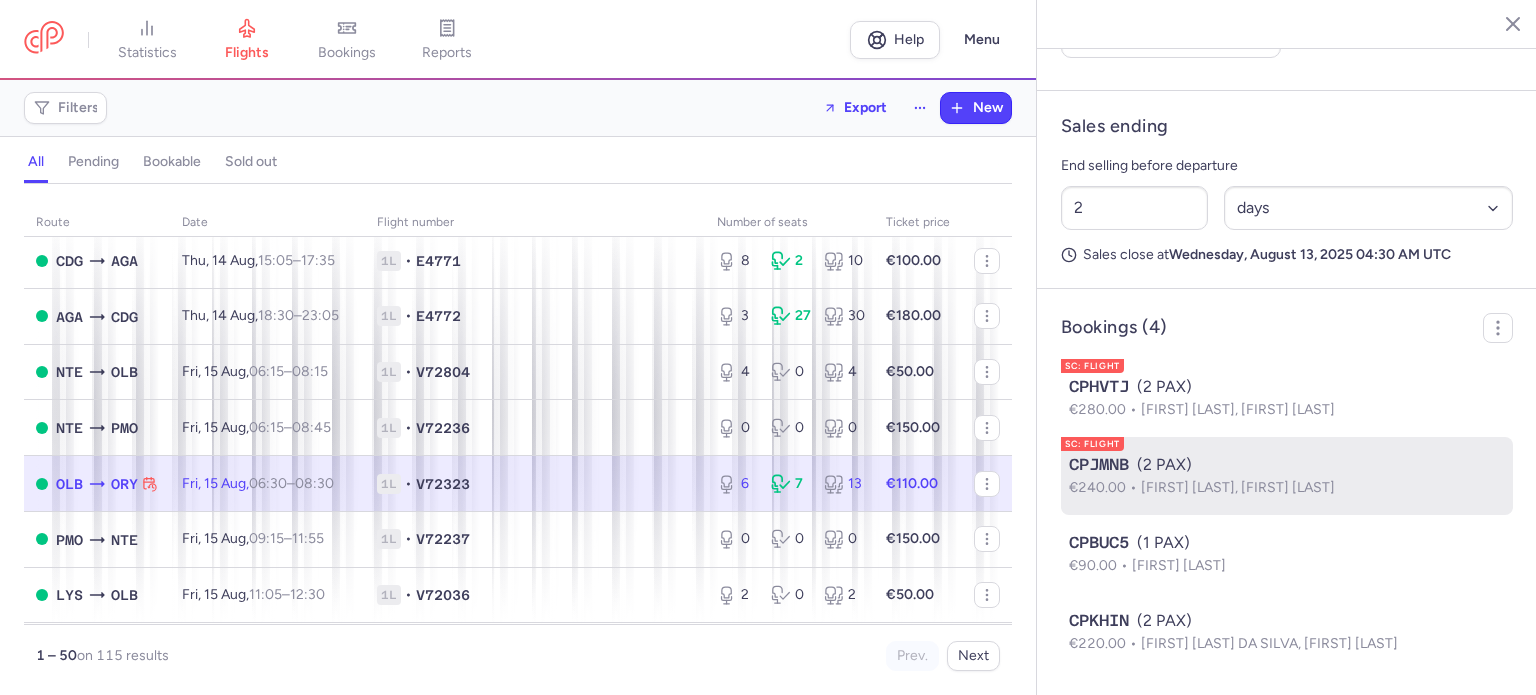 click on "€240.00 [FIRST] [LAST], [FIRST] [LAST]" at bounding box center [1287, 488] 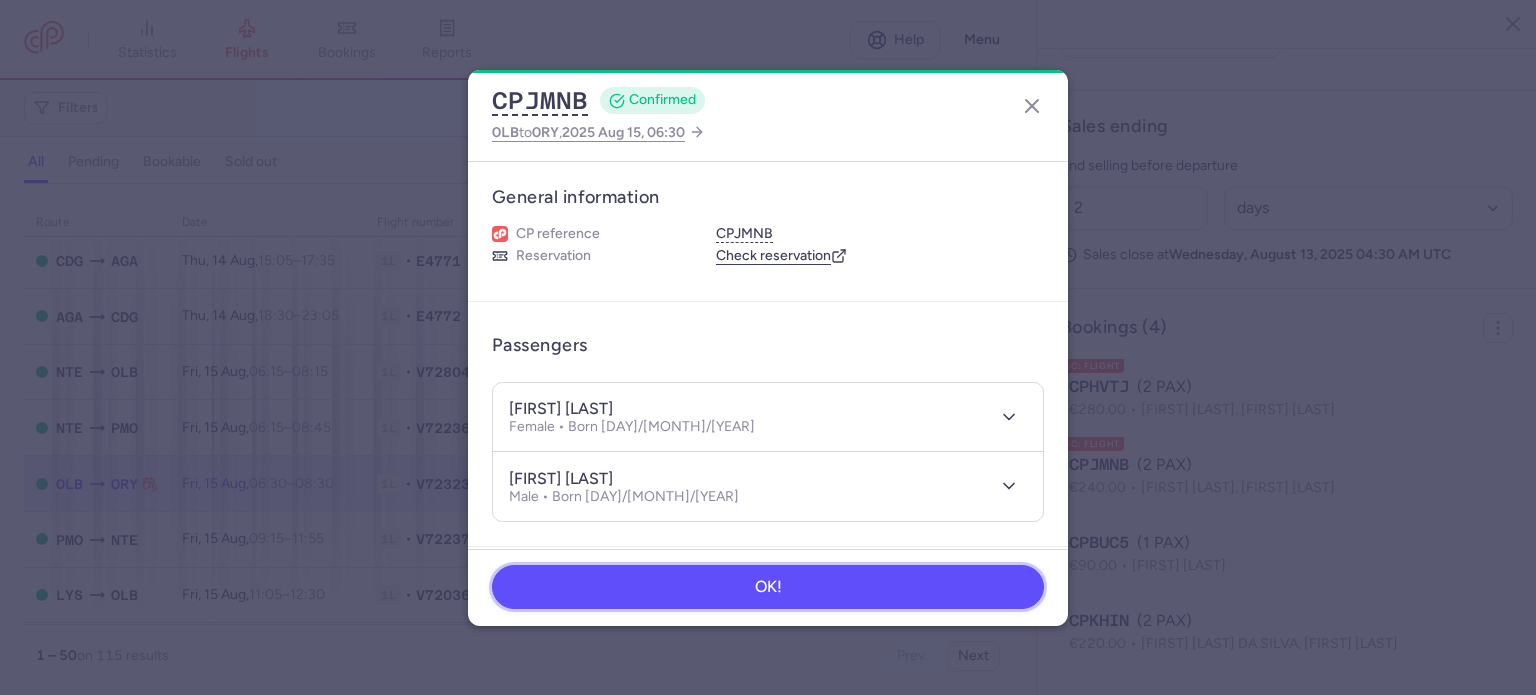 drag, startPoint x: 816, startPoint y: 585, endPoint x: 833, endPoint y: 575, distance: 19.723083 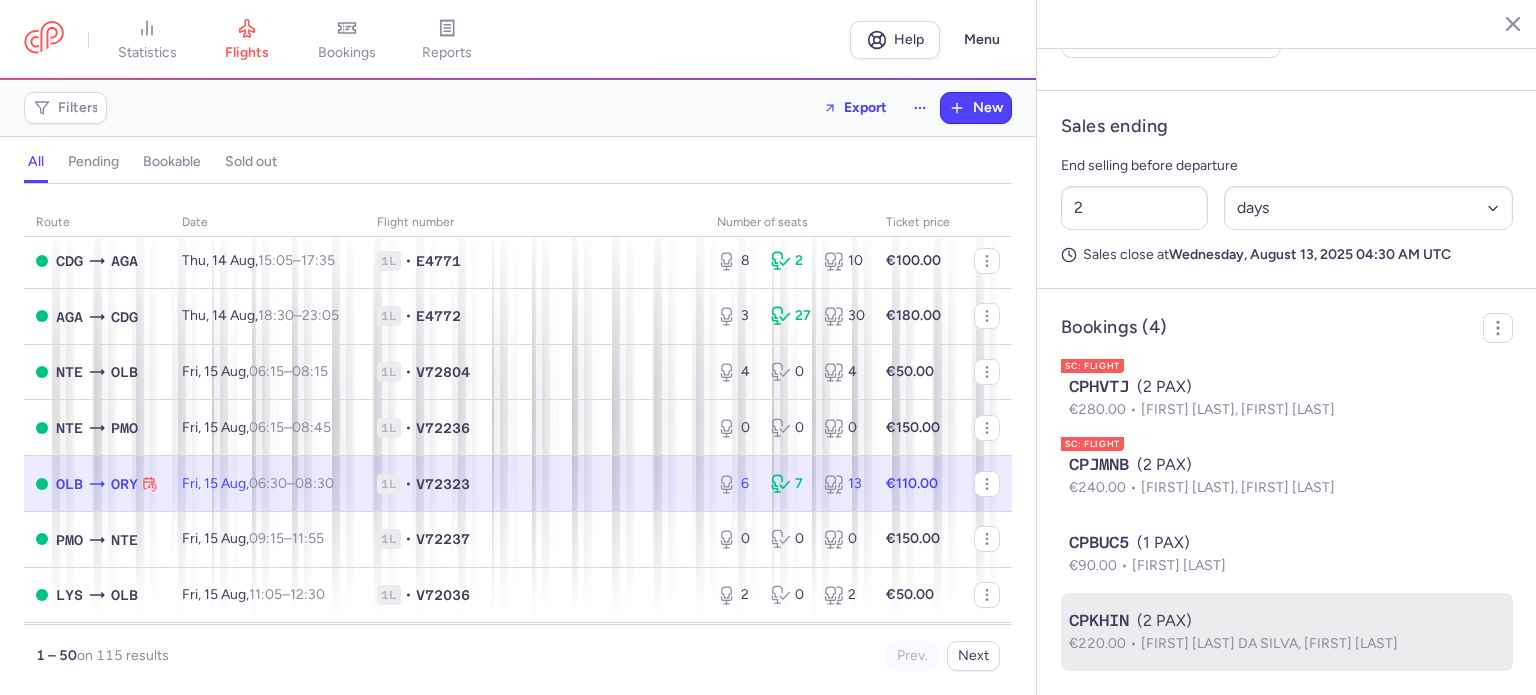 click on "CPKHIN (2 PAX)" at bounding box center [1287, 621] 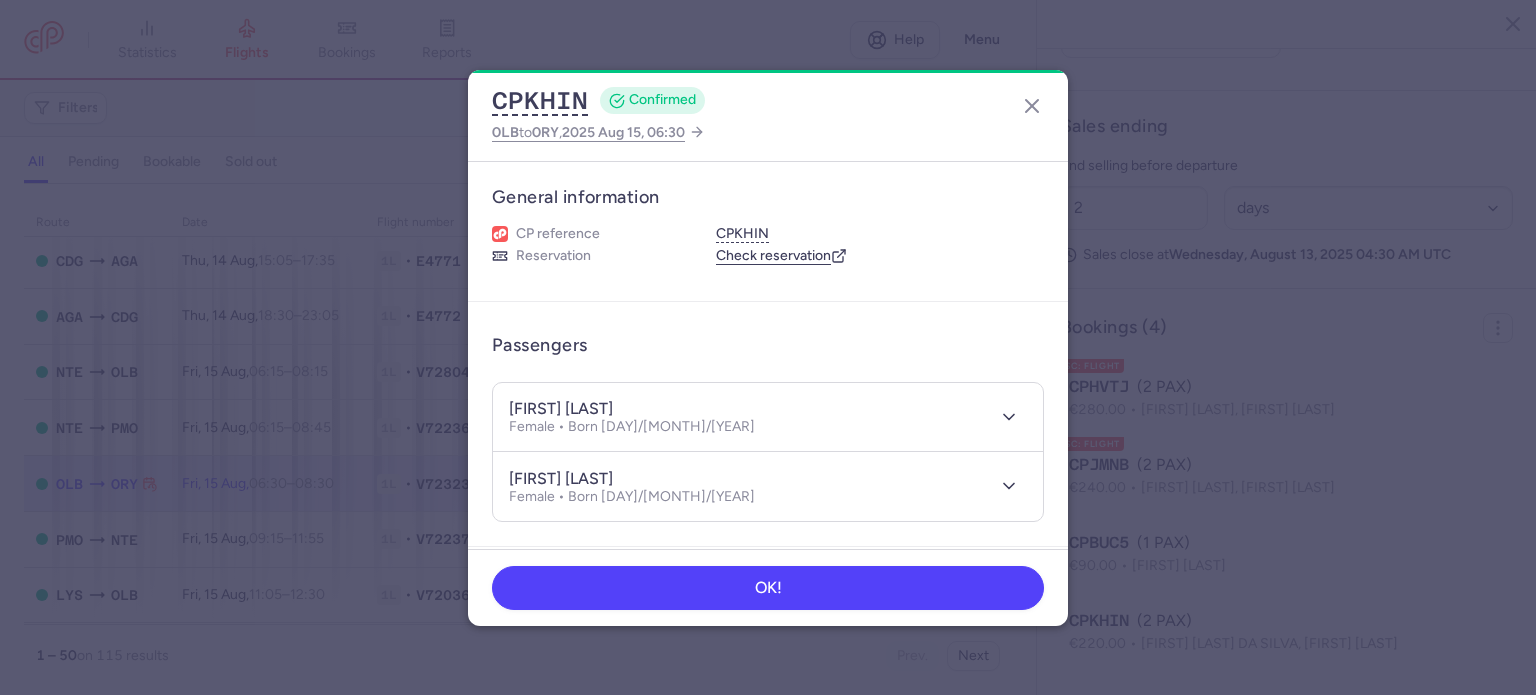 type 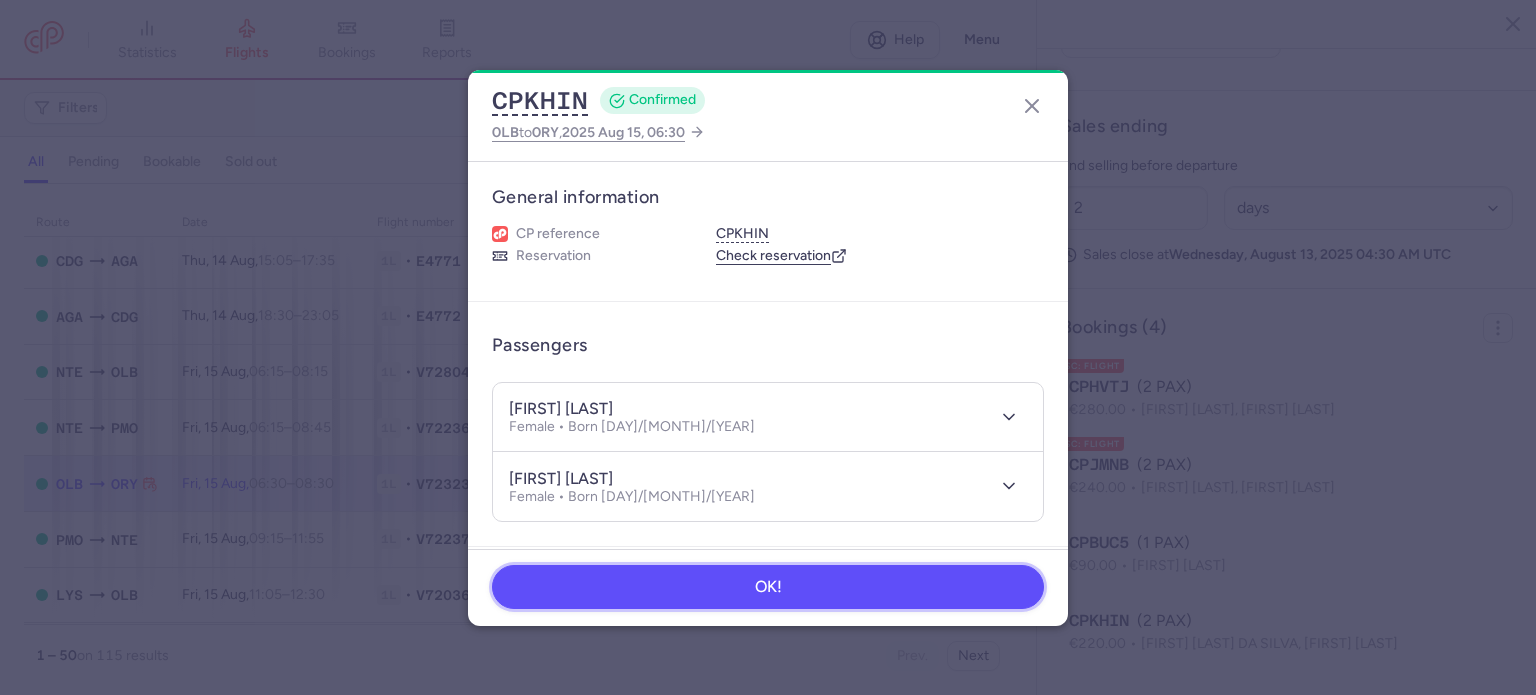 click on "OK!" at bounding box center (768, 587) 